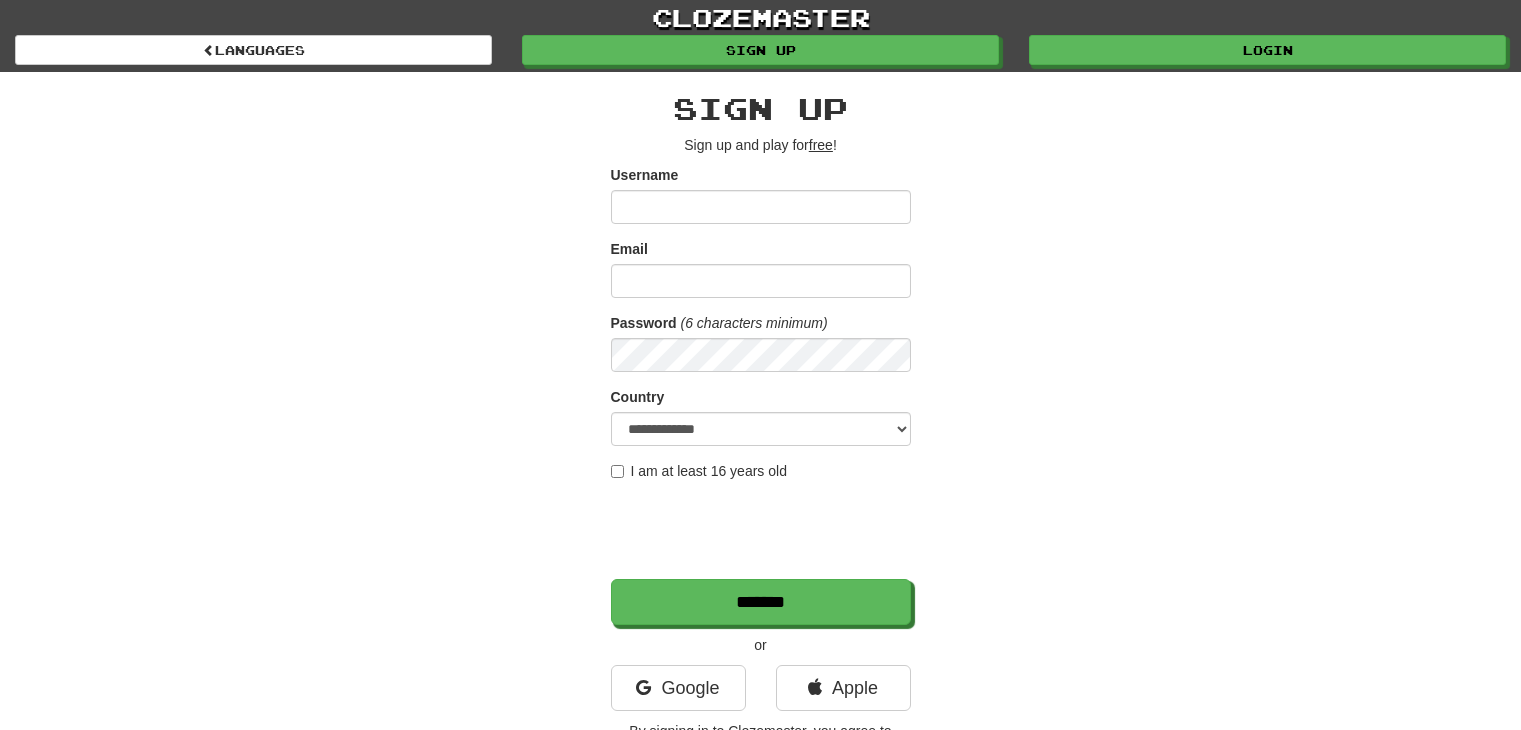 scroll, scrollTop: 0, scrollLeft: 0, axis: both 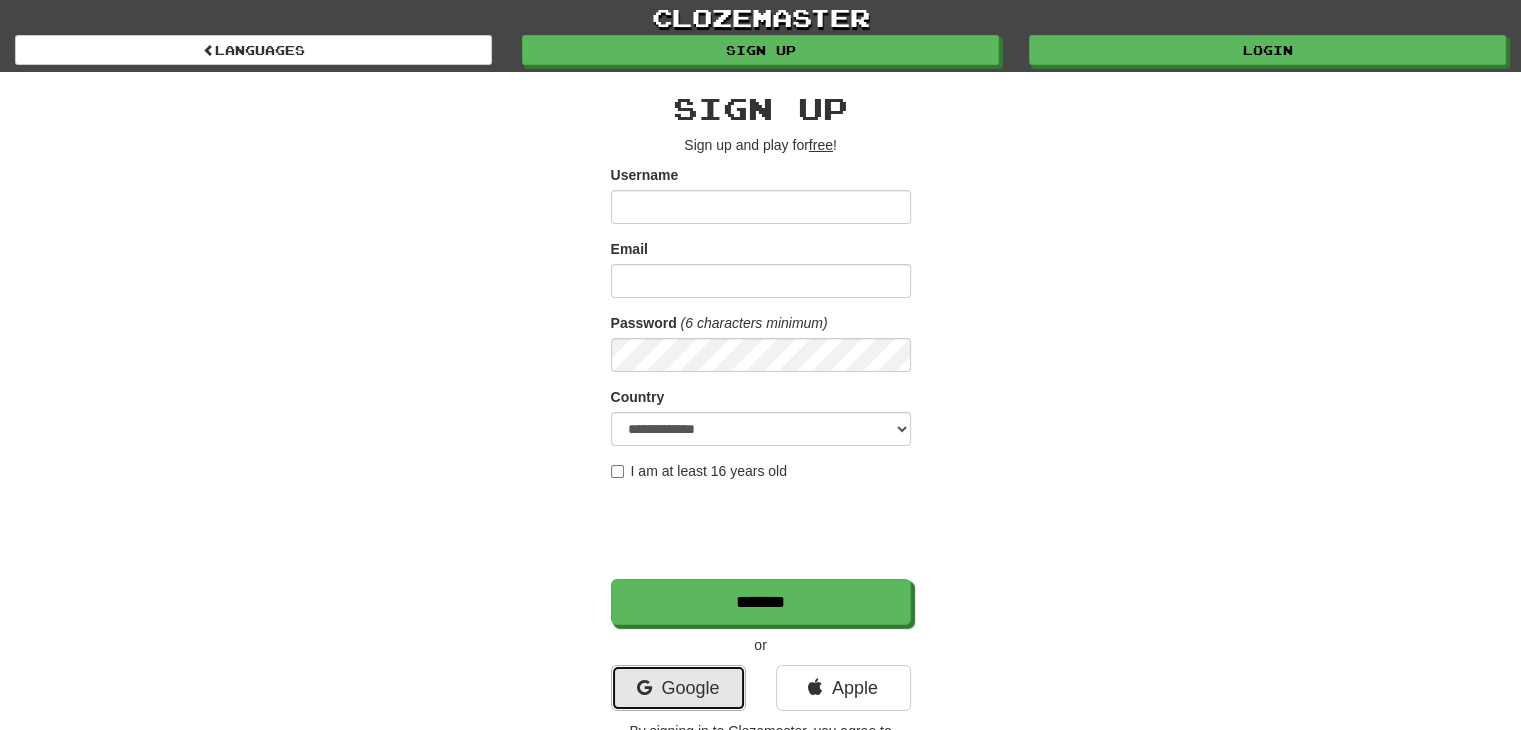 click on "Google" at bounding box center [678, 688] 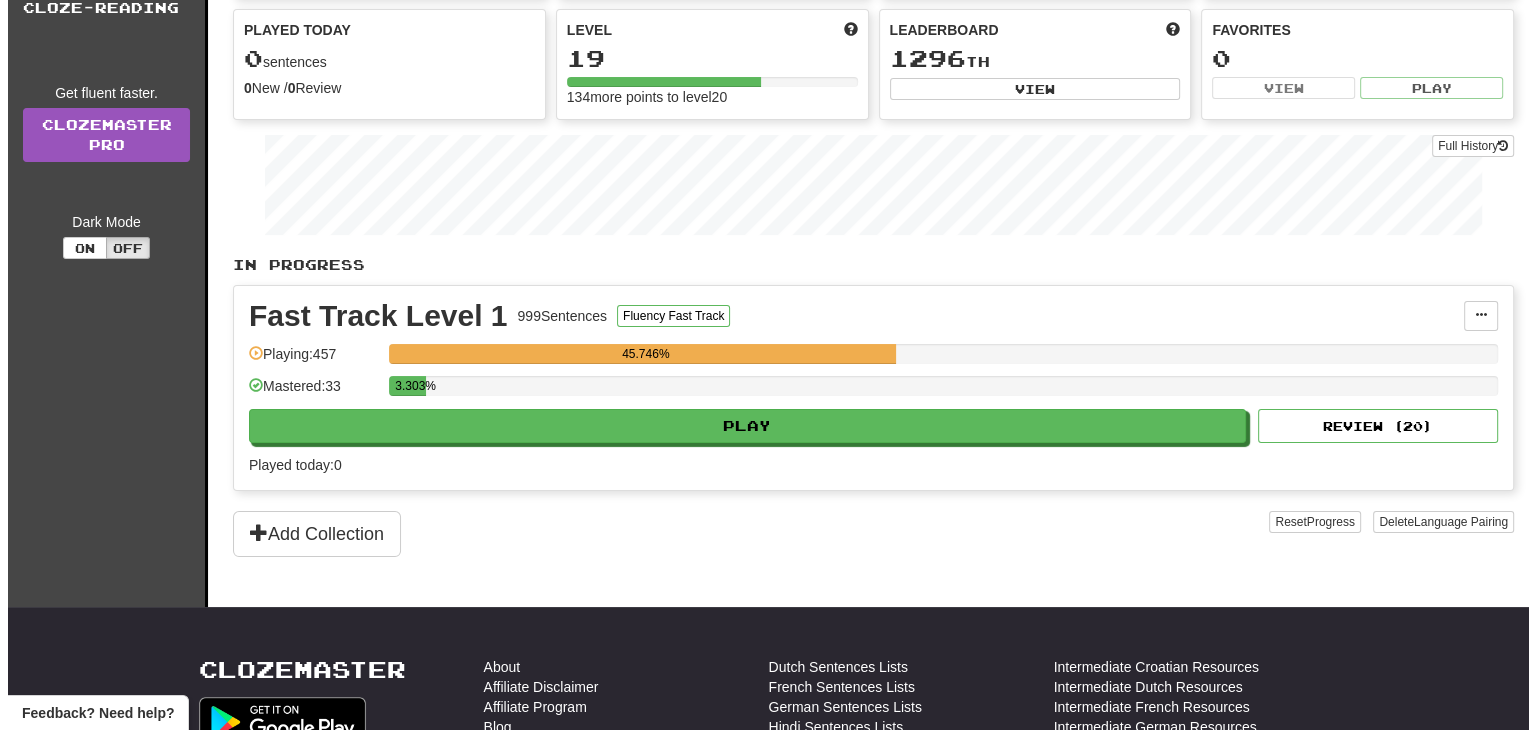 scroll, scrollTop: 182, scrollLeft: 0, axis: vertical 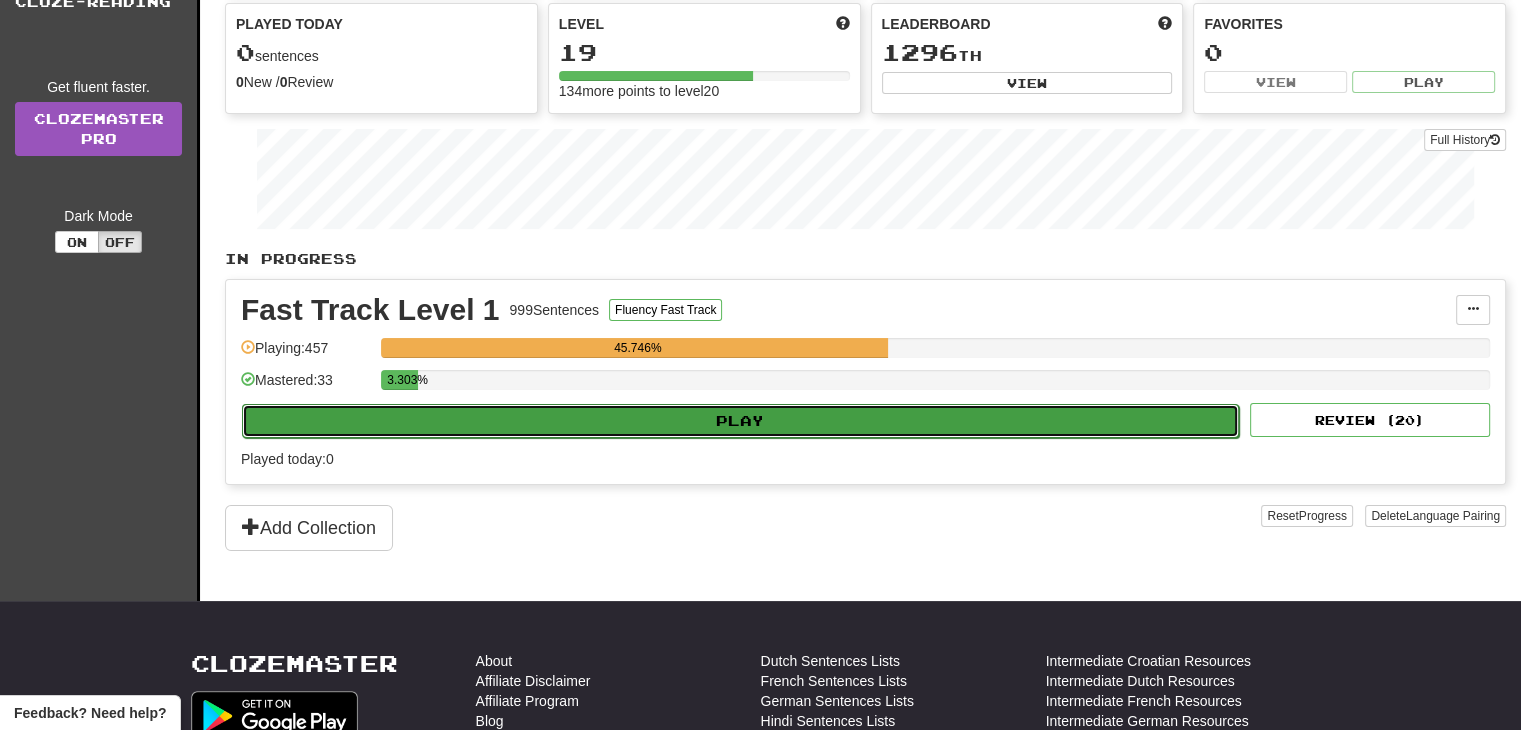 click on "Play" at bounding box center [740, 421] 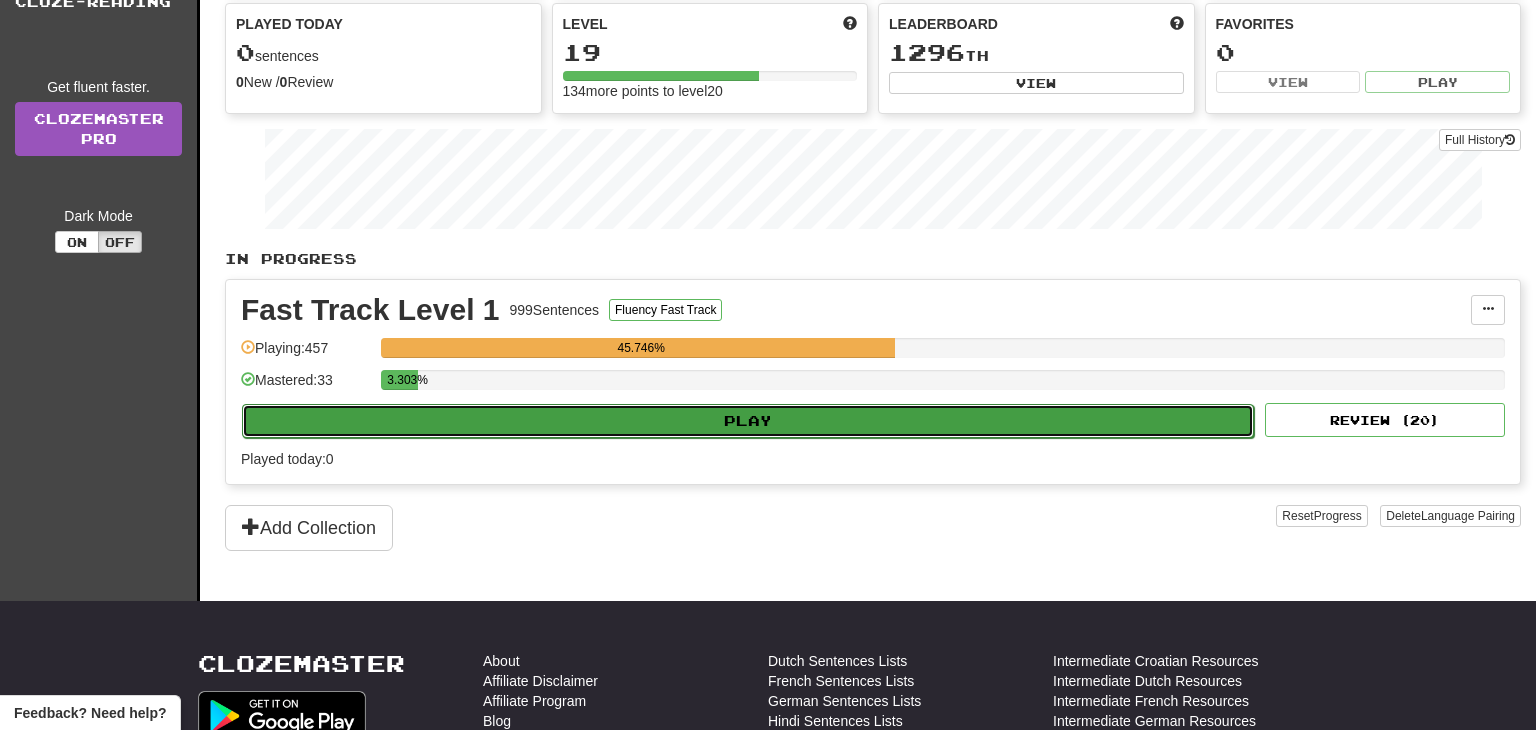select on "**" 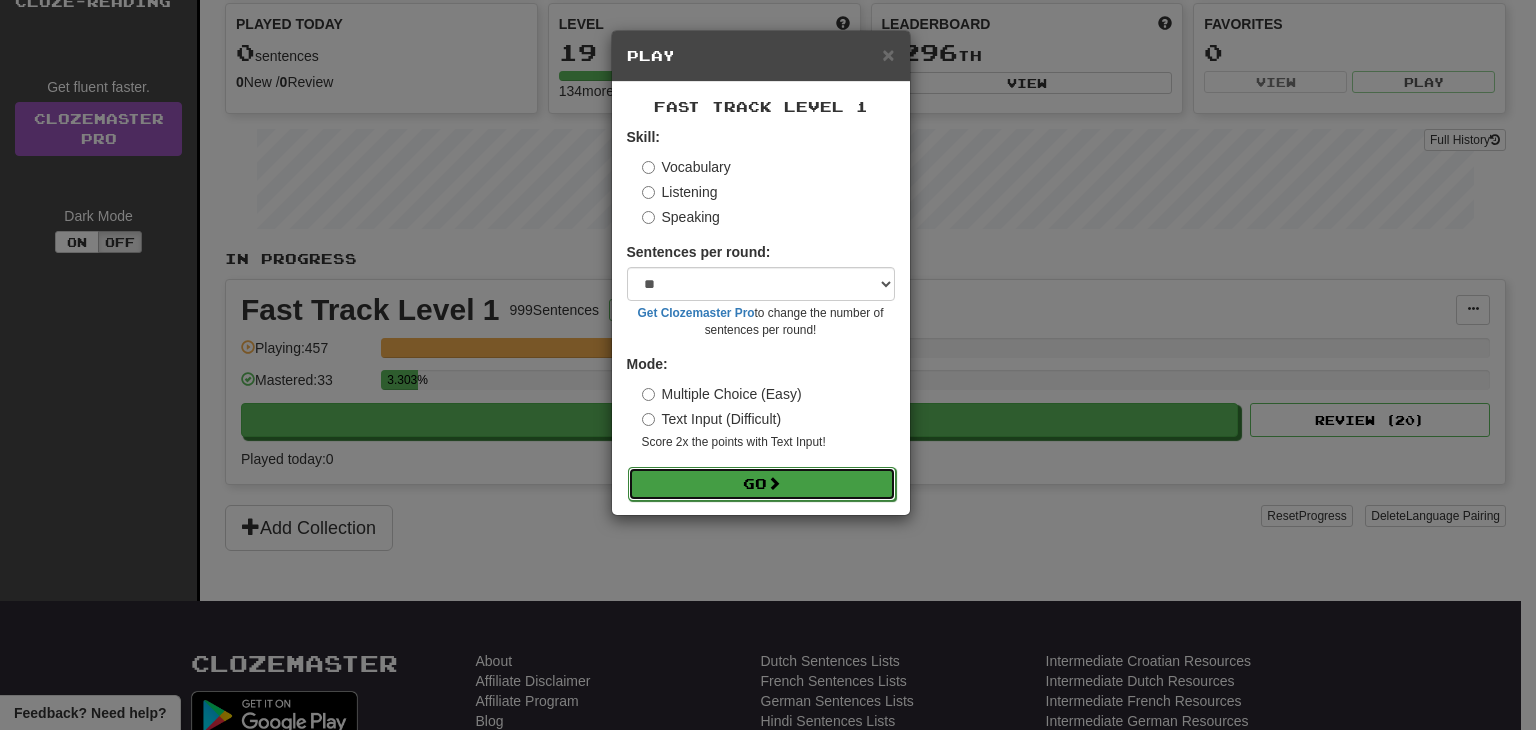 click on "Go" at bounding box center (762, 484) 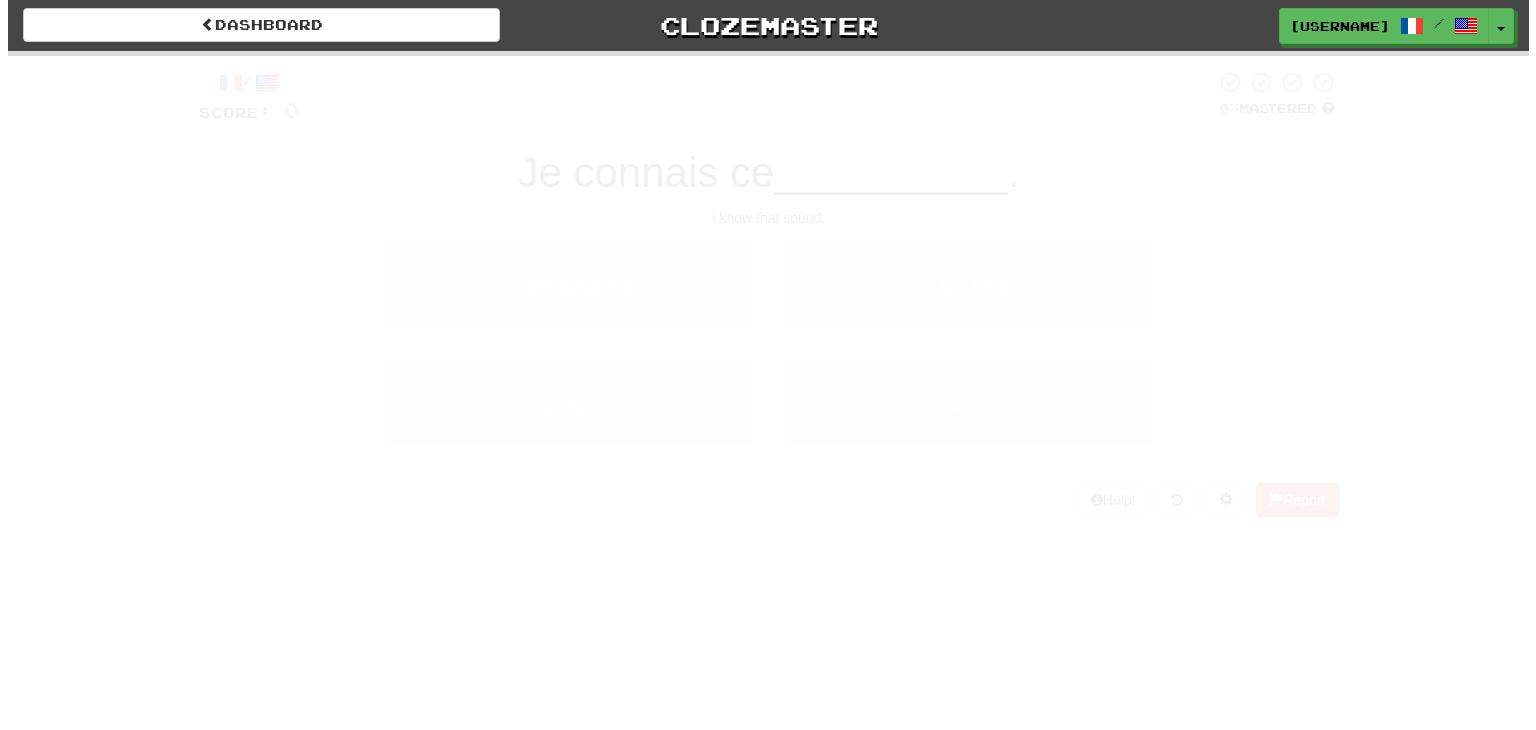 scroll, scrollTop: 0, scrollLeft: 0, axis: both 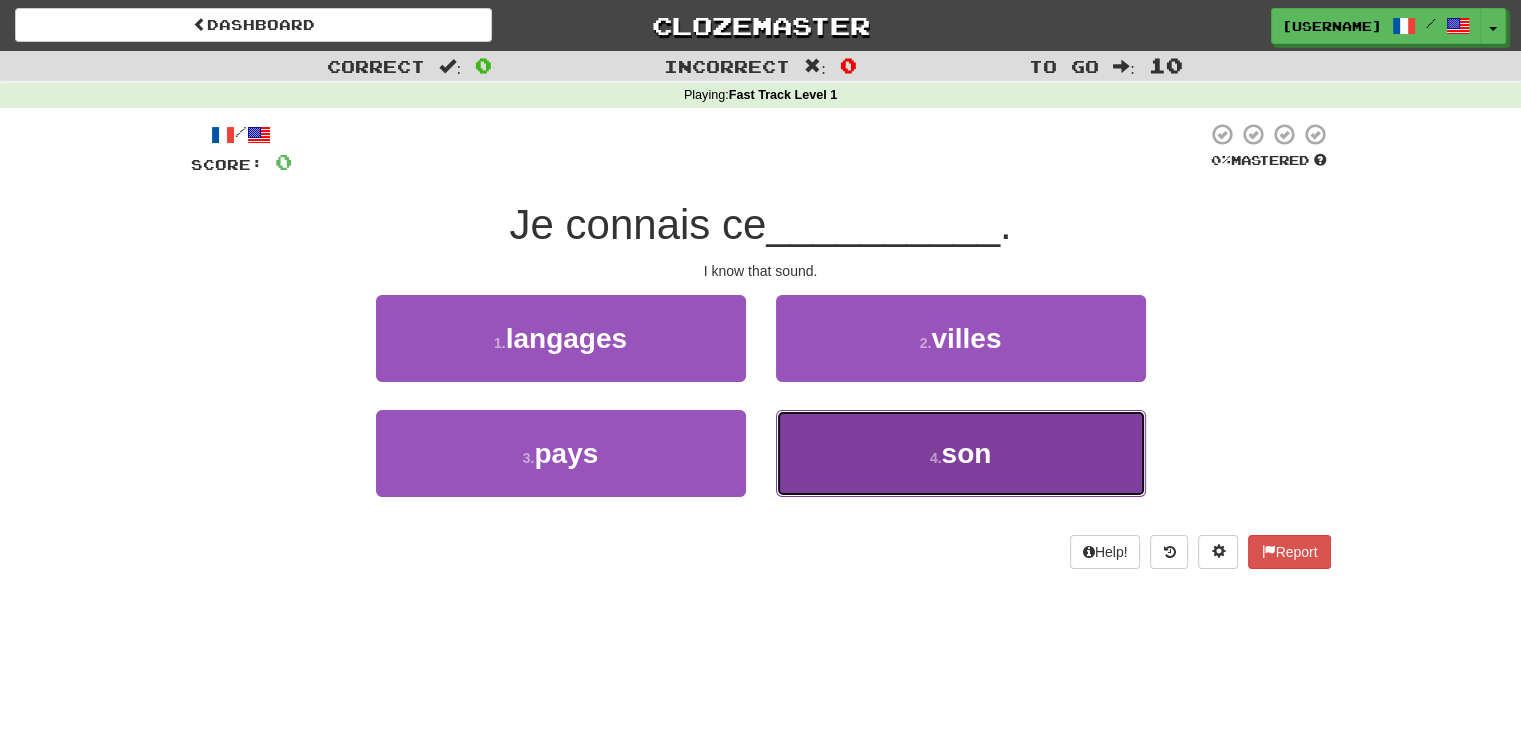 click on "4 .  son" at bounding box center (961, 453) 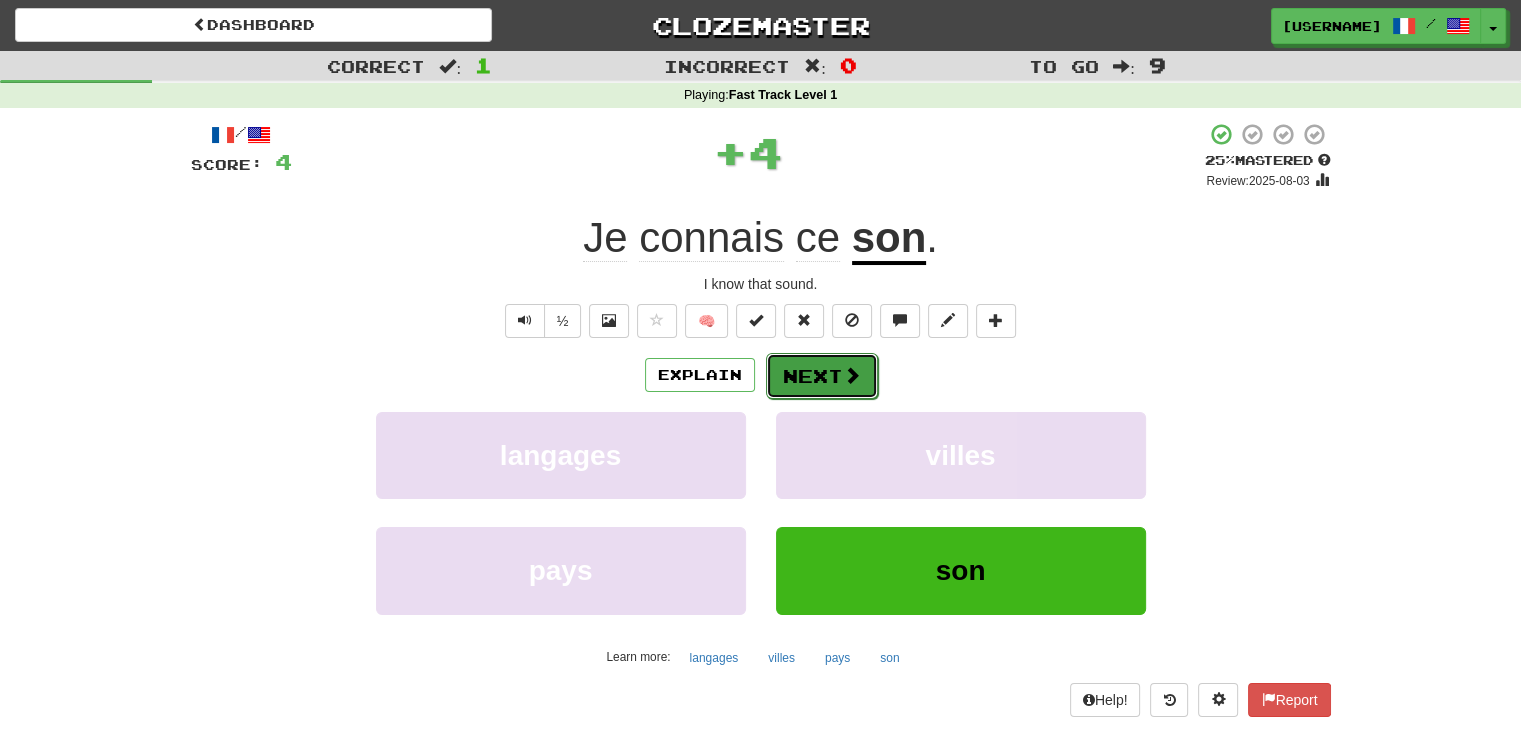 click on "Next" at bounding box center (822, 376) 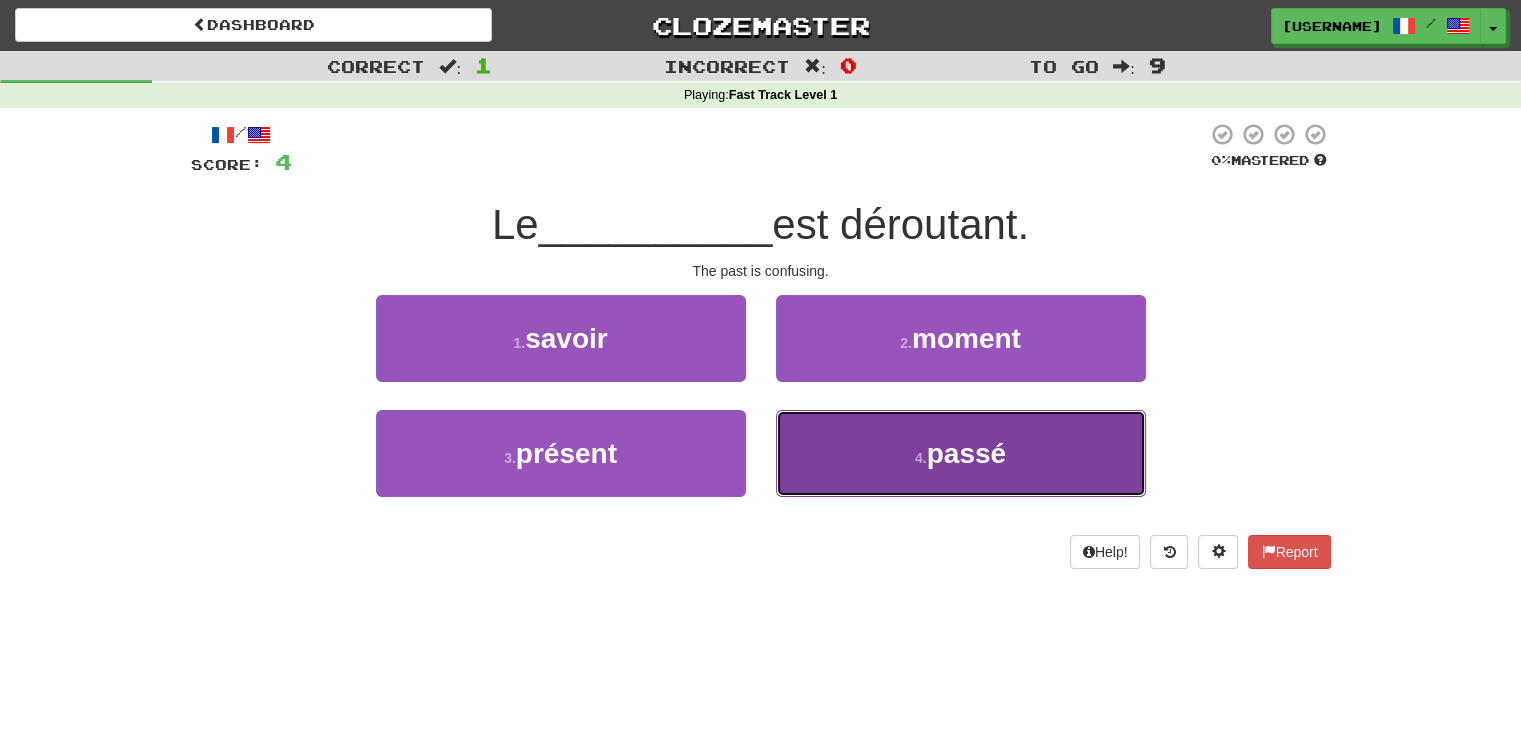 click on "4 .  passé" at bounding box center [961, 453] 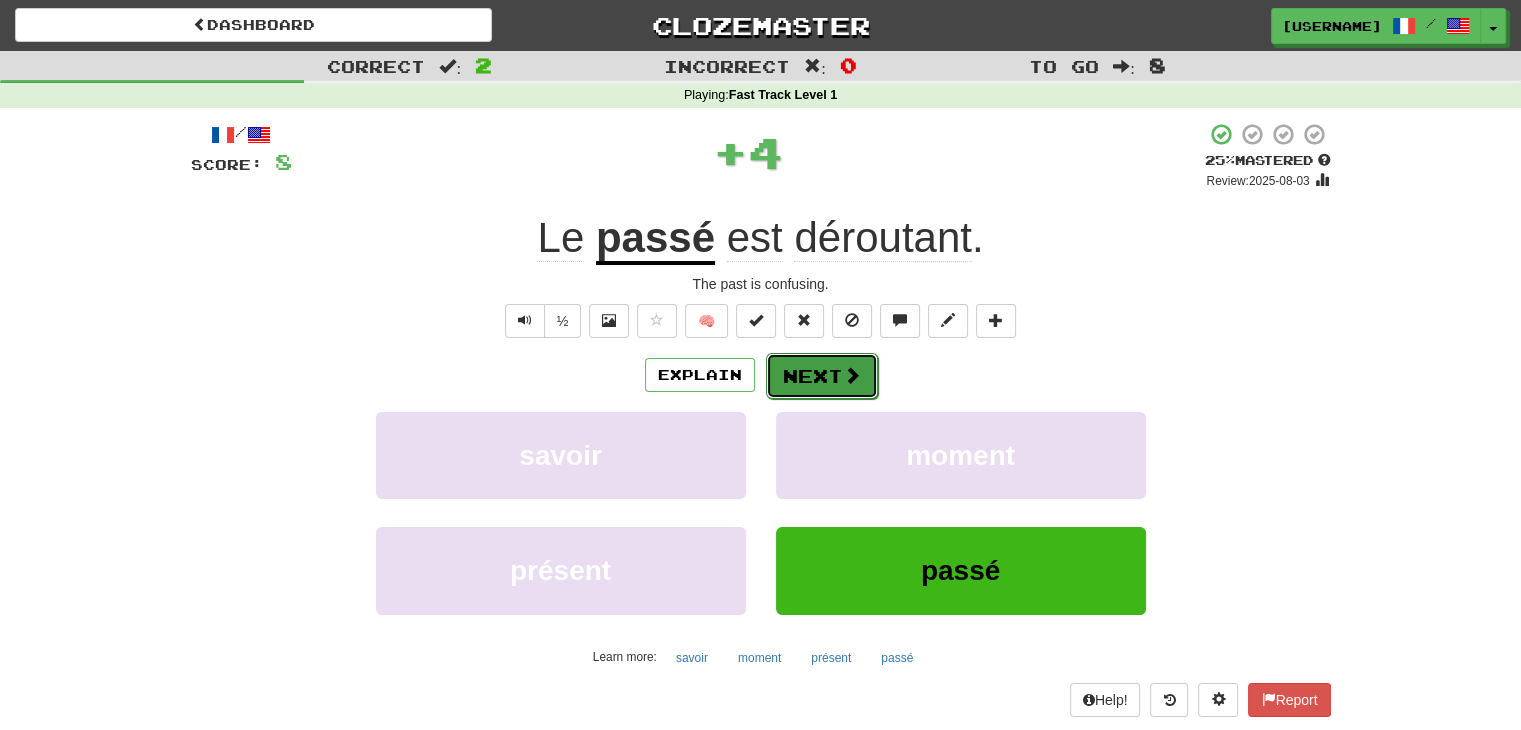 click on "Next" at bounding box center (822, 376) 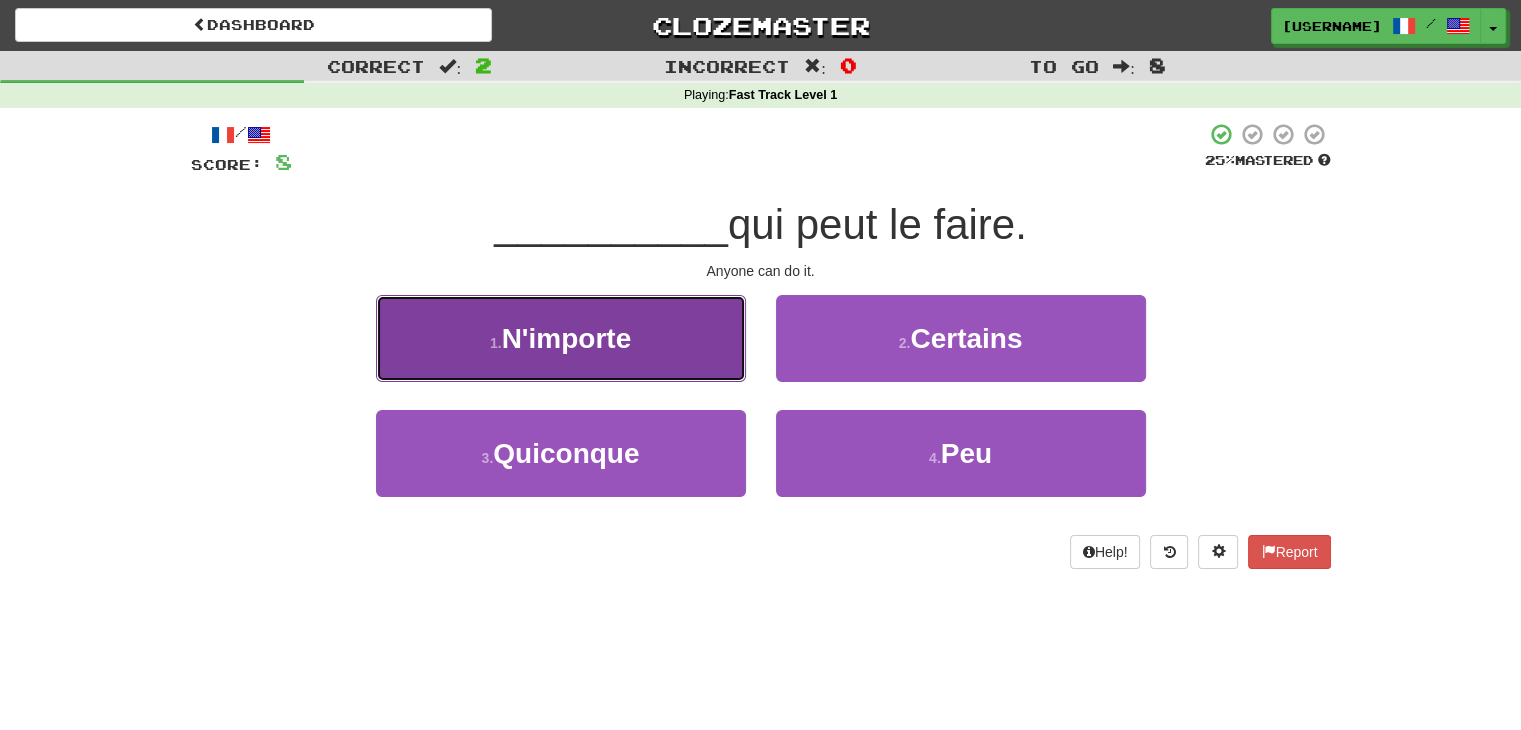 click on "1 .  N'importe" at bounding box center (561, 338) 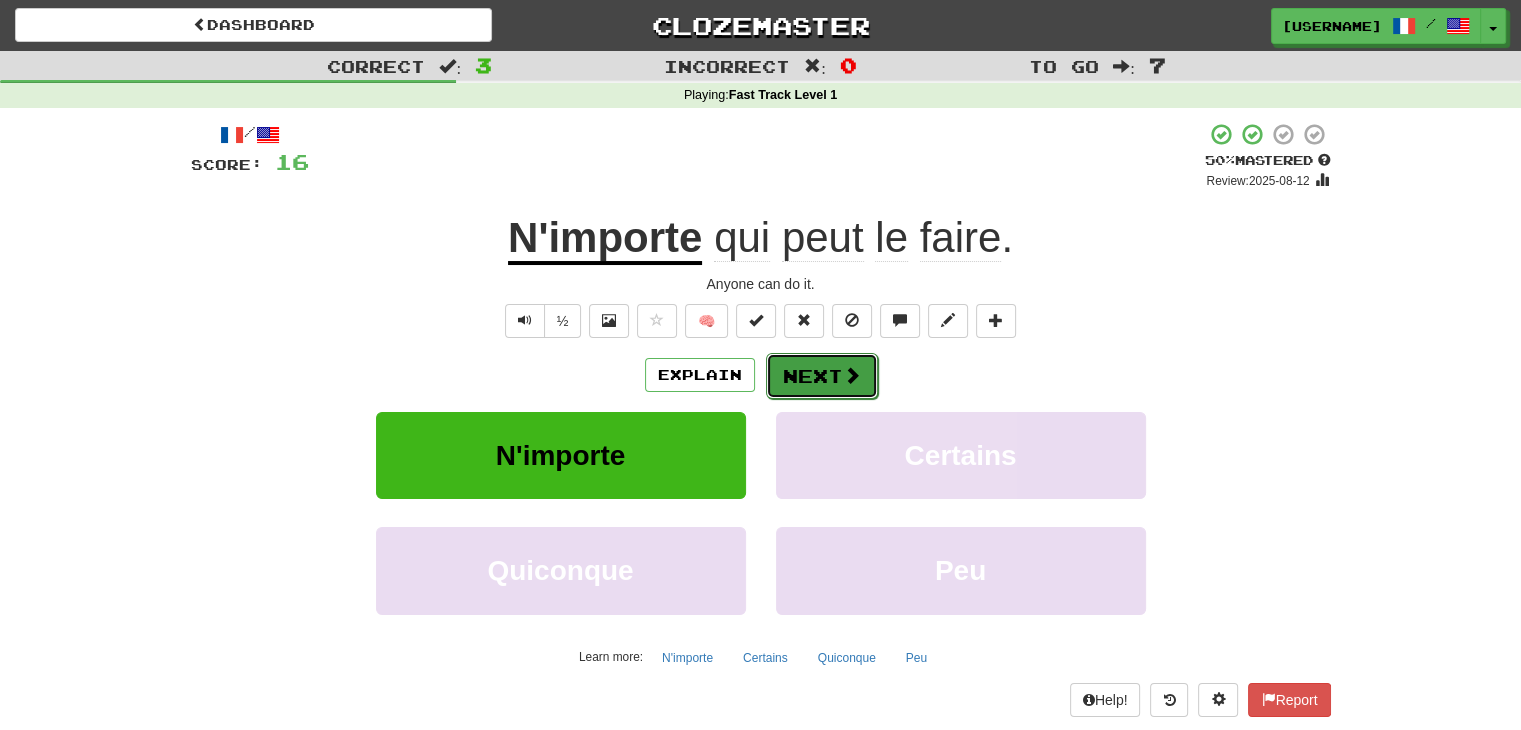 click on "Next" at bounding box center [822, 376] 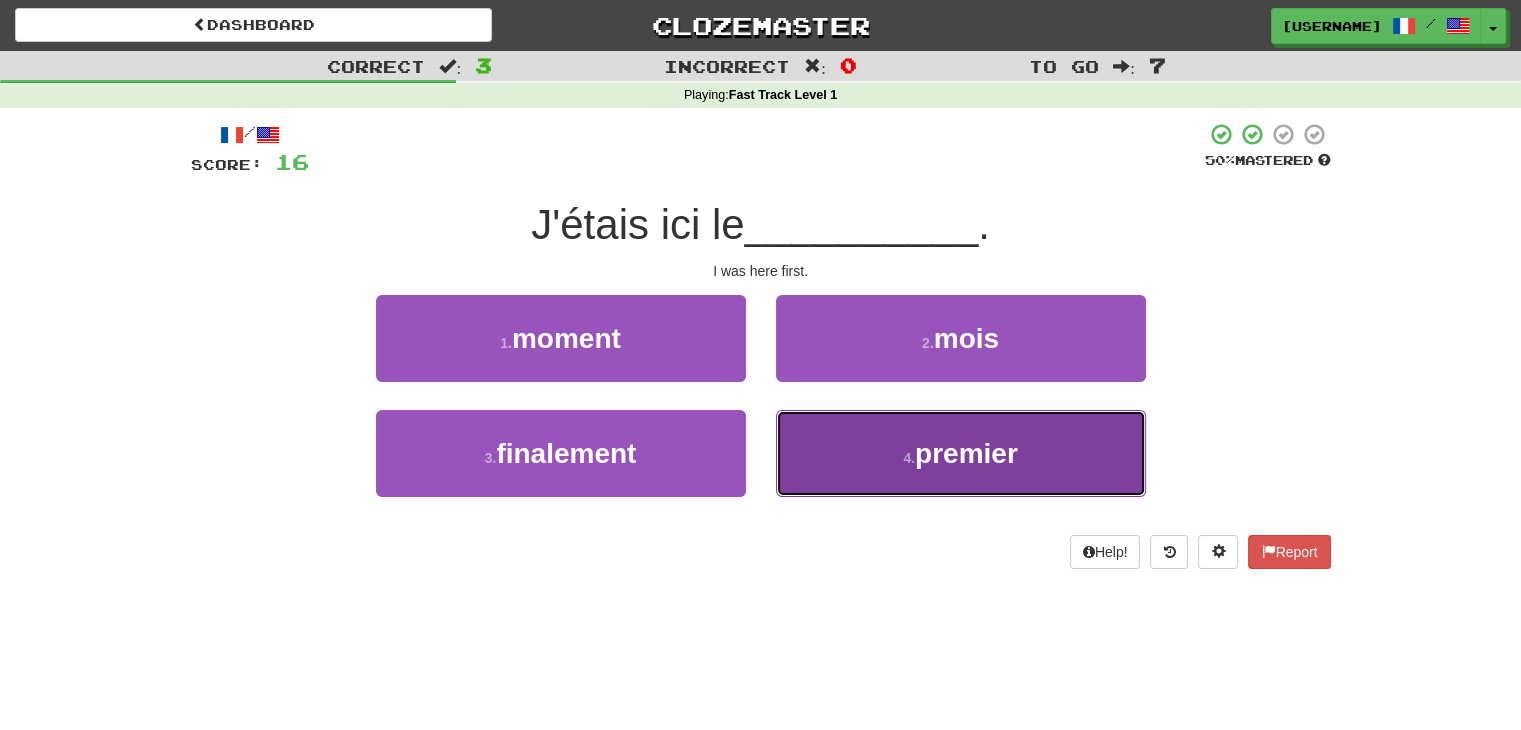 click on "4 .  premier" at bounding box center [961, 453] 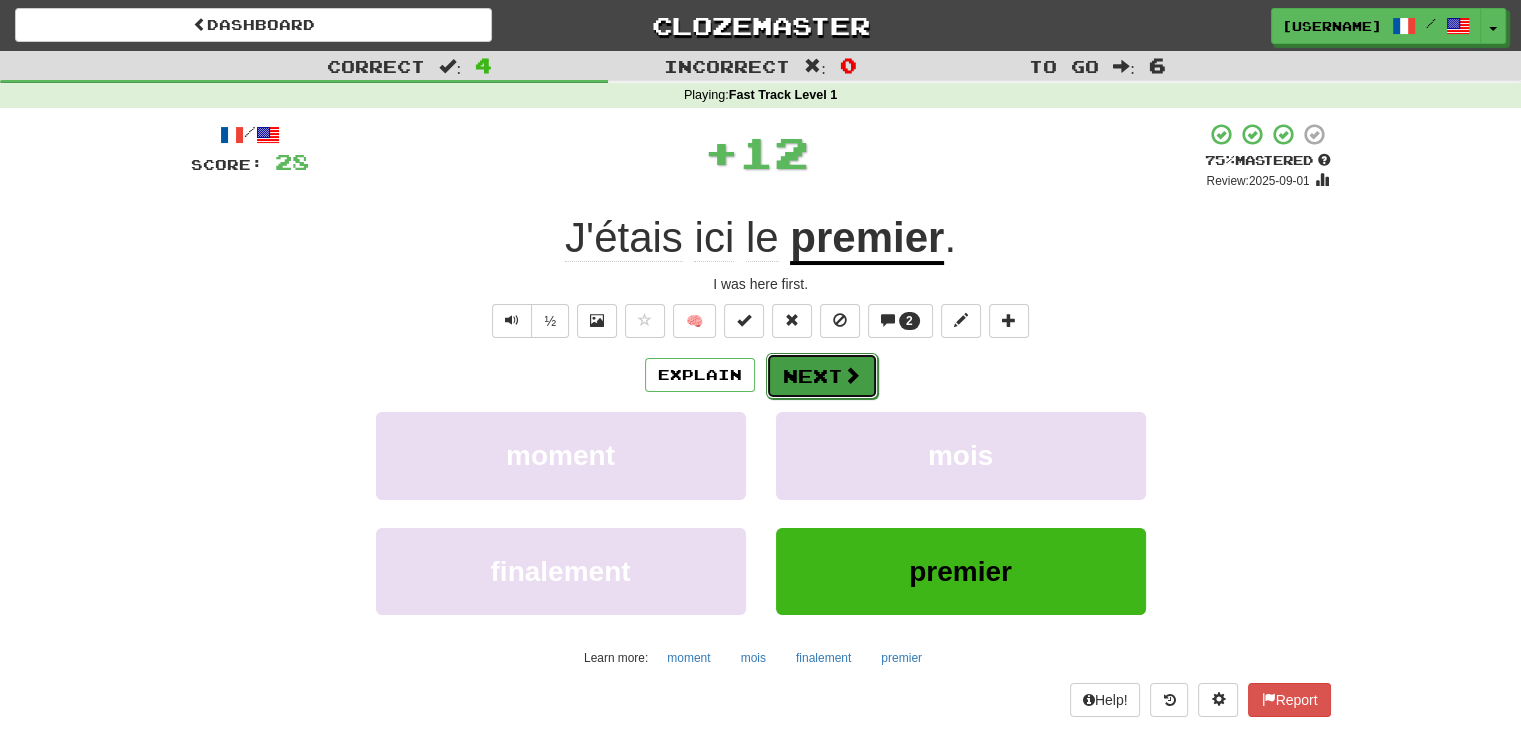 click on "Next" at bounding box center (822, 376) 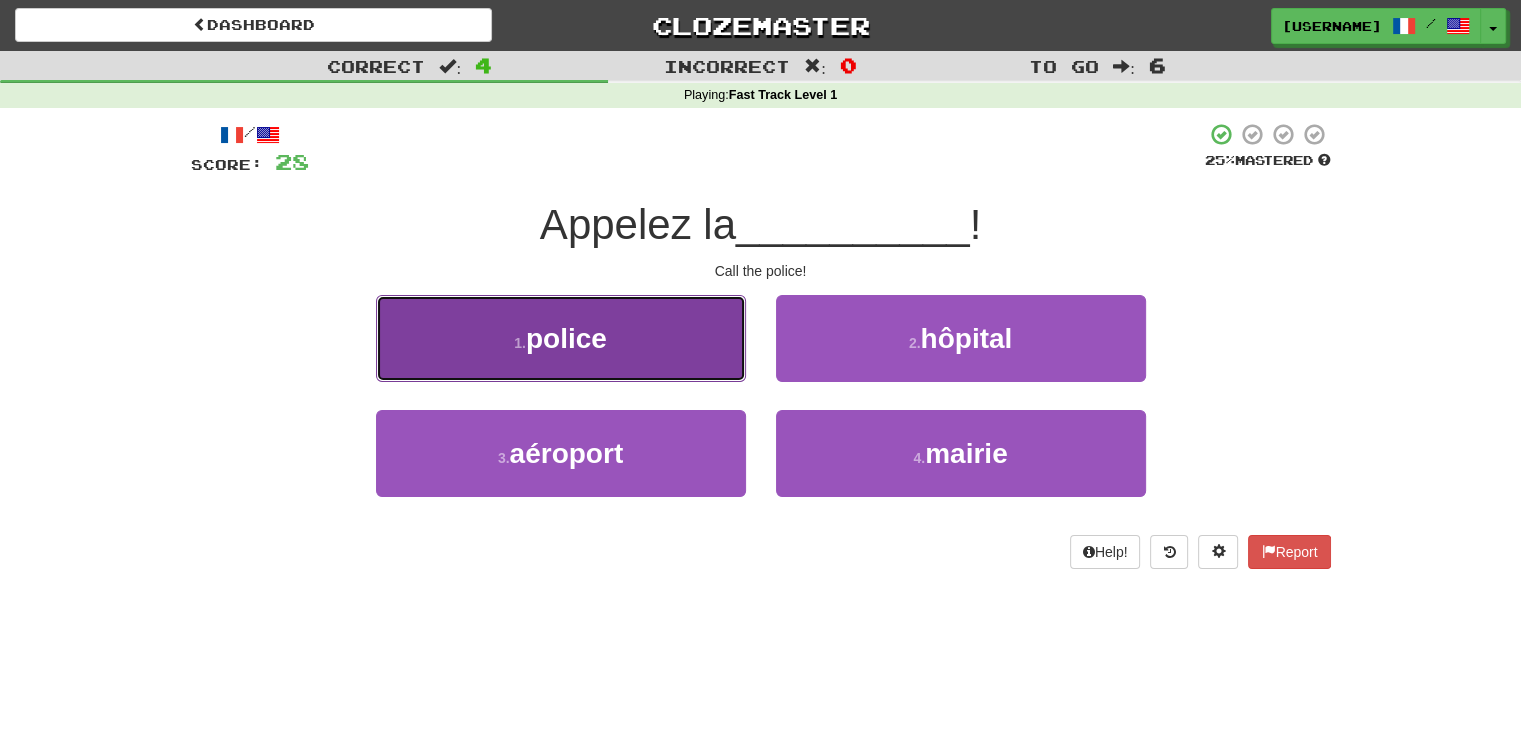 click on "1 .  police" at bounding box center (561, 338) 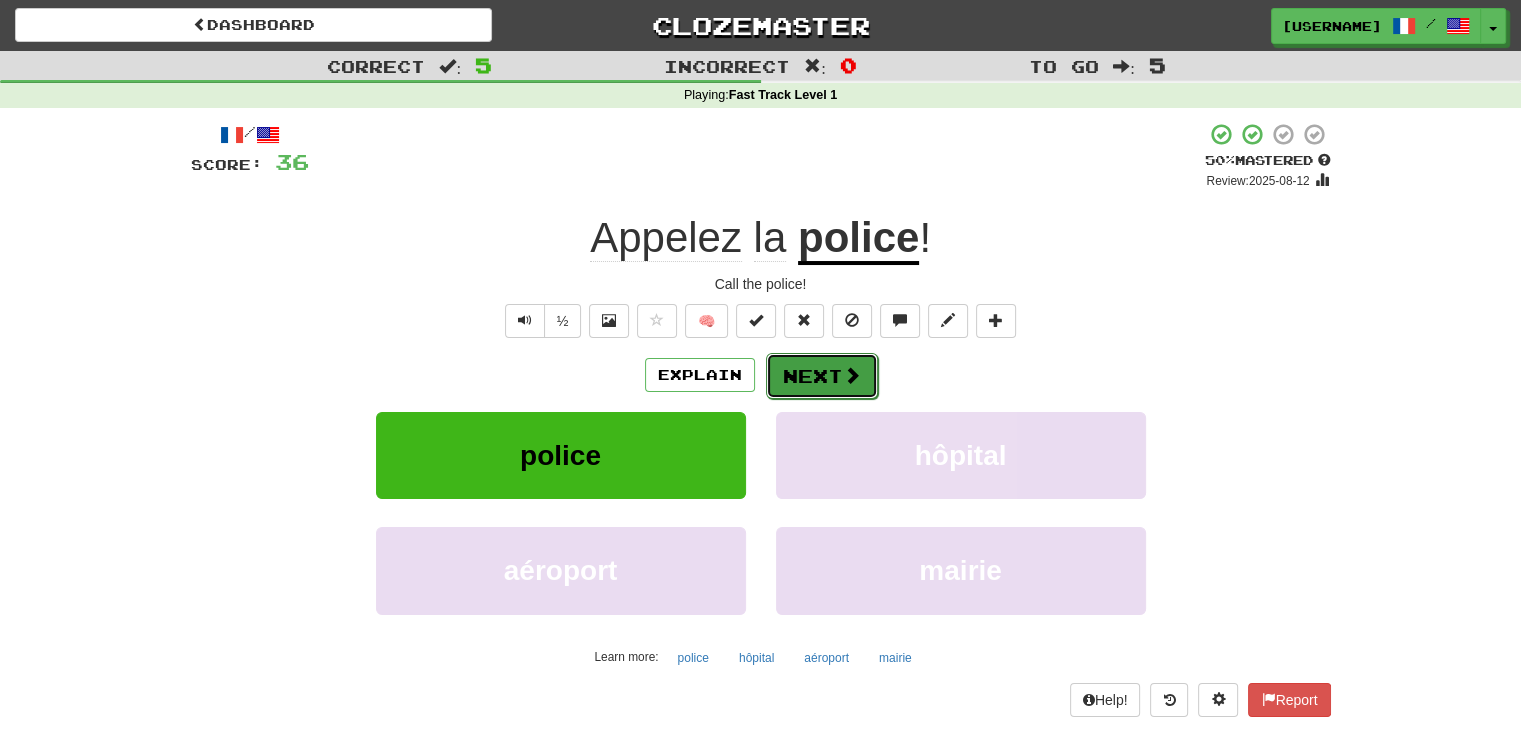 click on "Next" at bounding box center [822, 376] 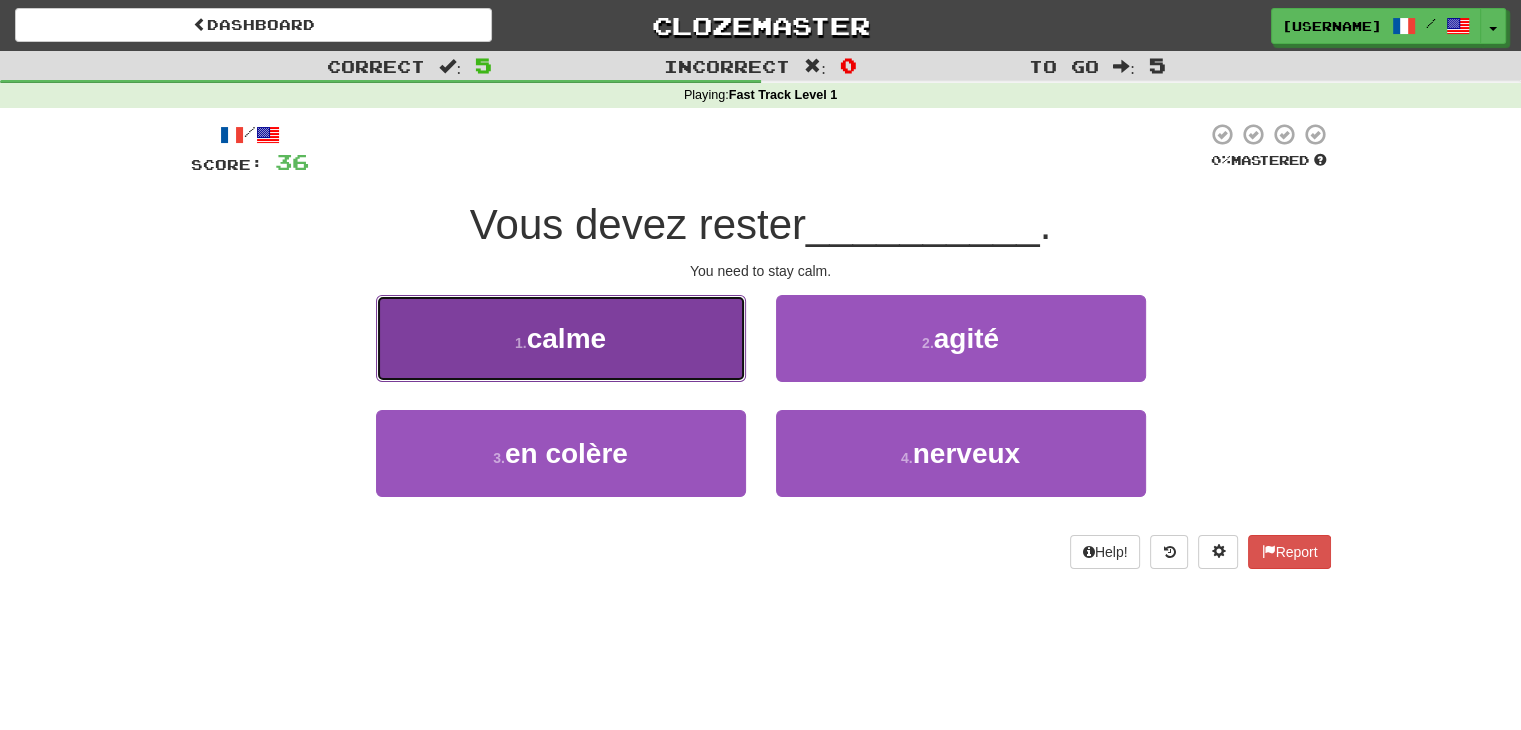click on "1 .  calme" at bounding box center [561, 338] 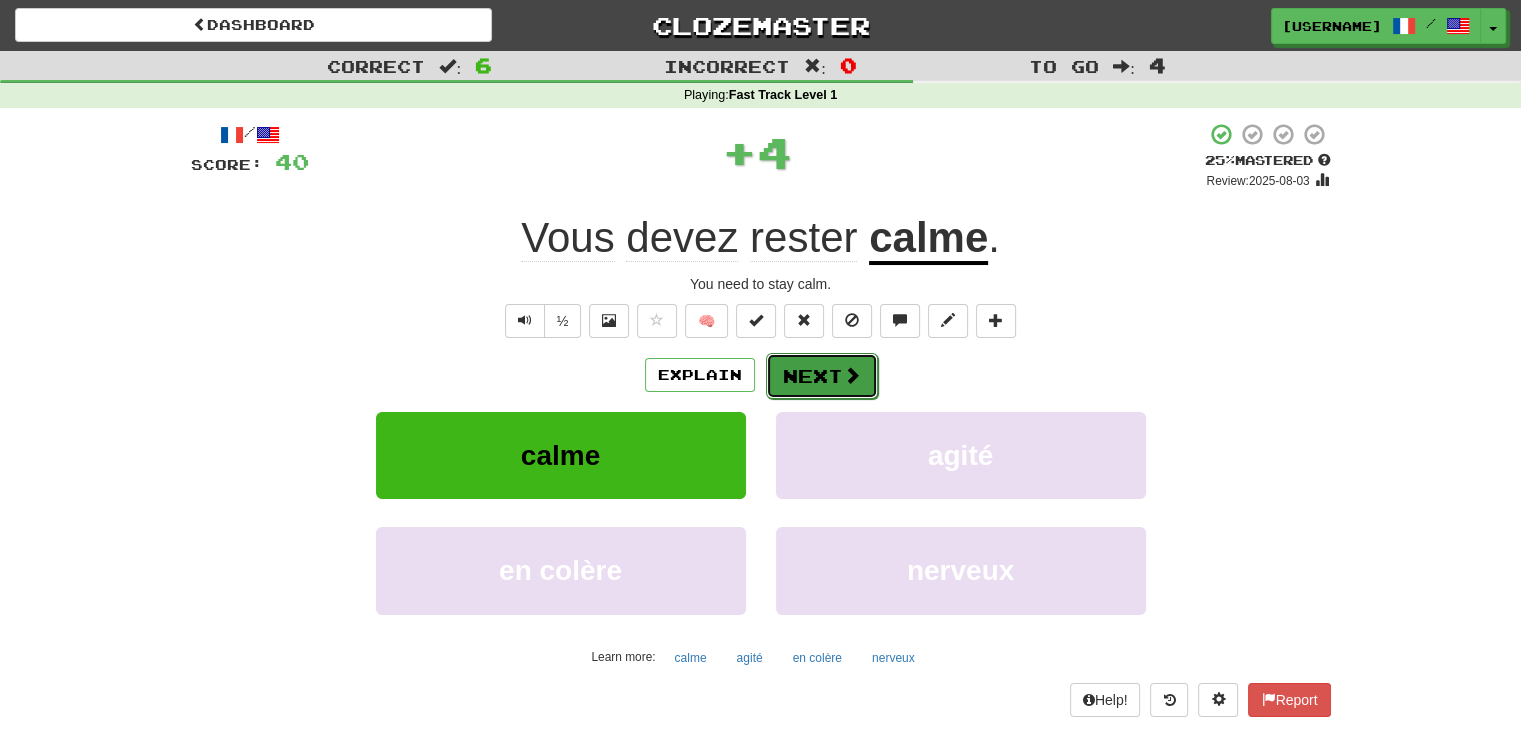 click on "Next" at bounding box center (822, 376) 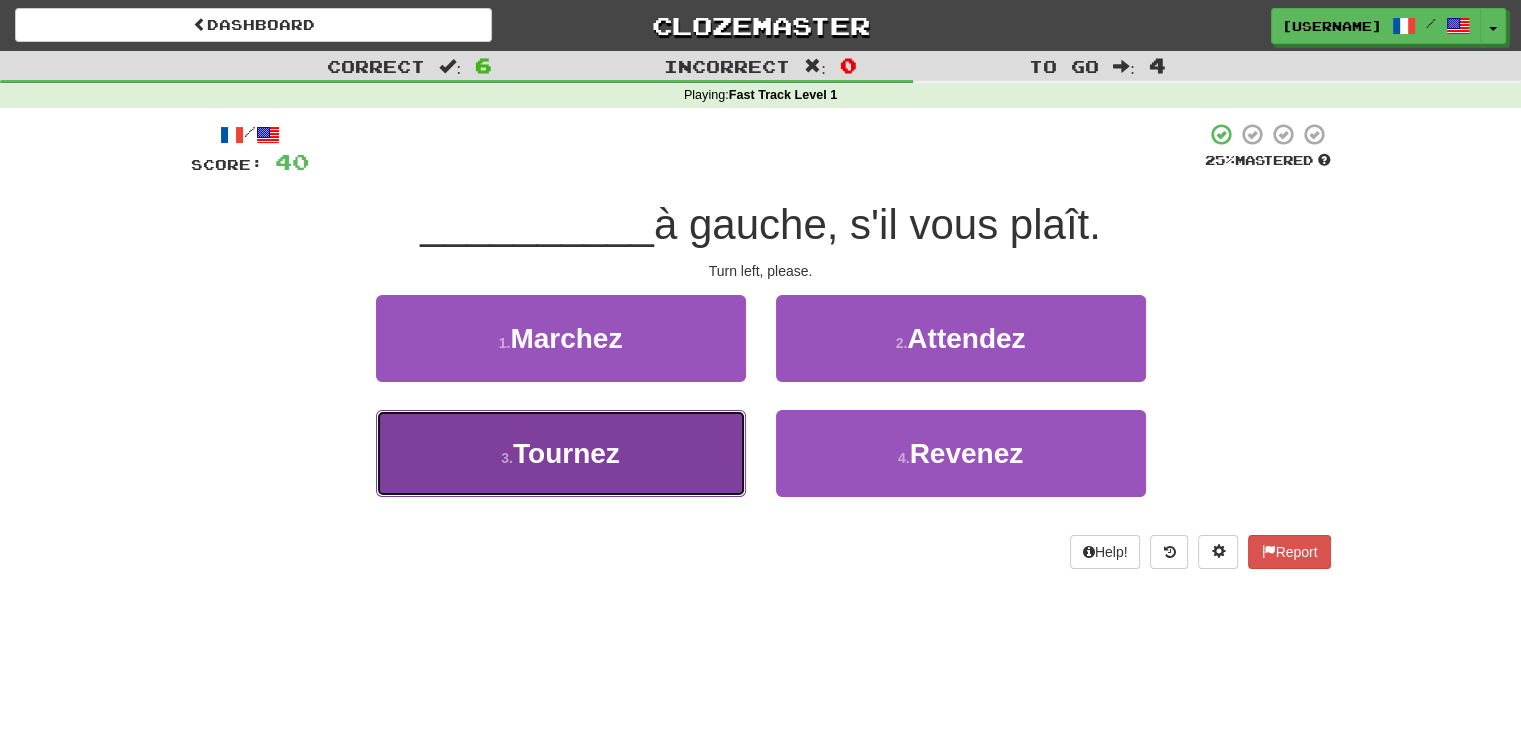 click on "Tournez" at bounding box center [566, 453] 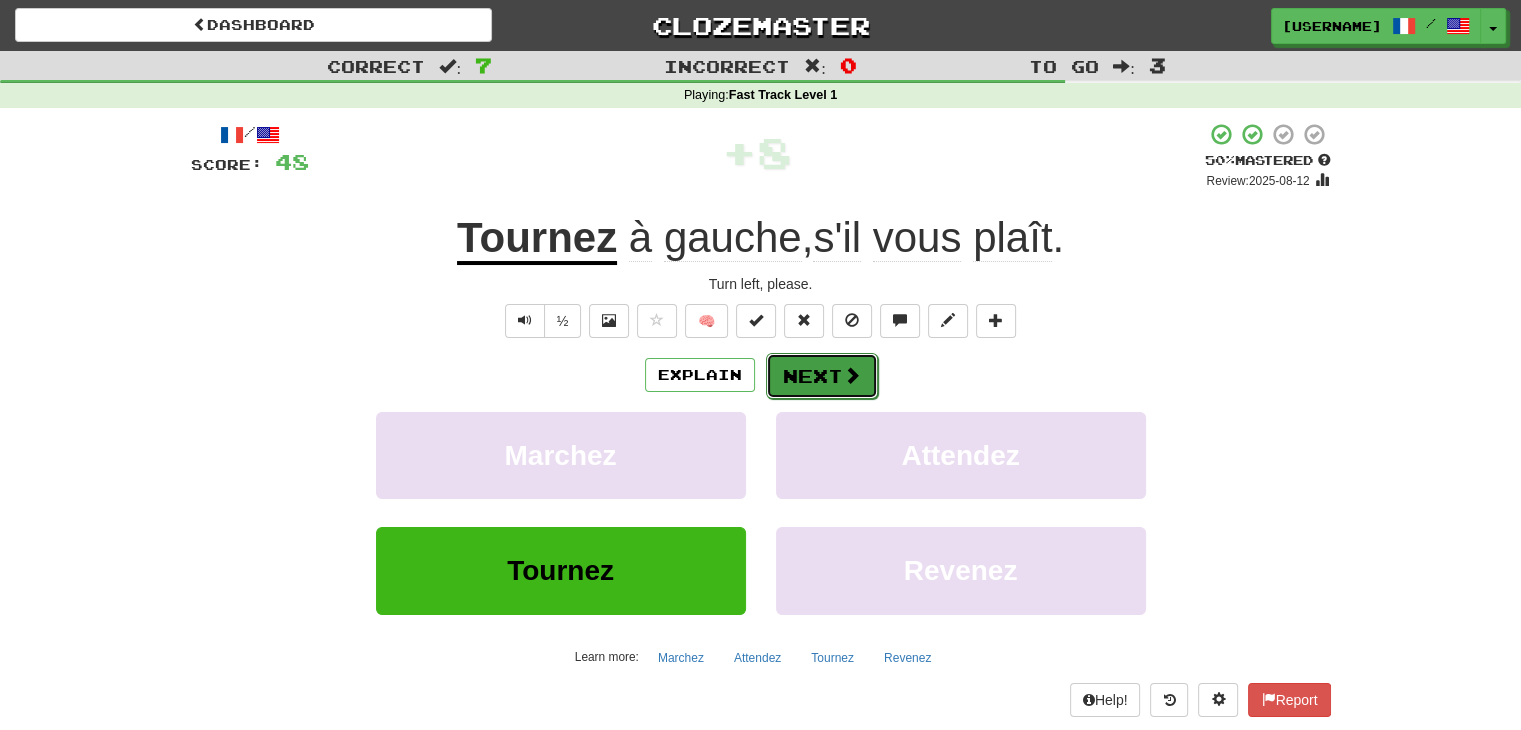 click at bounding box center [852, 375] 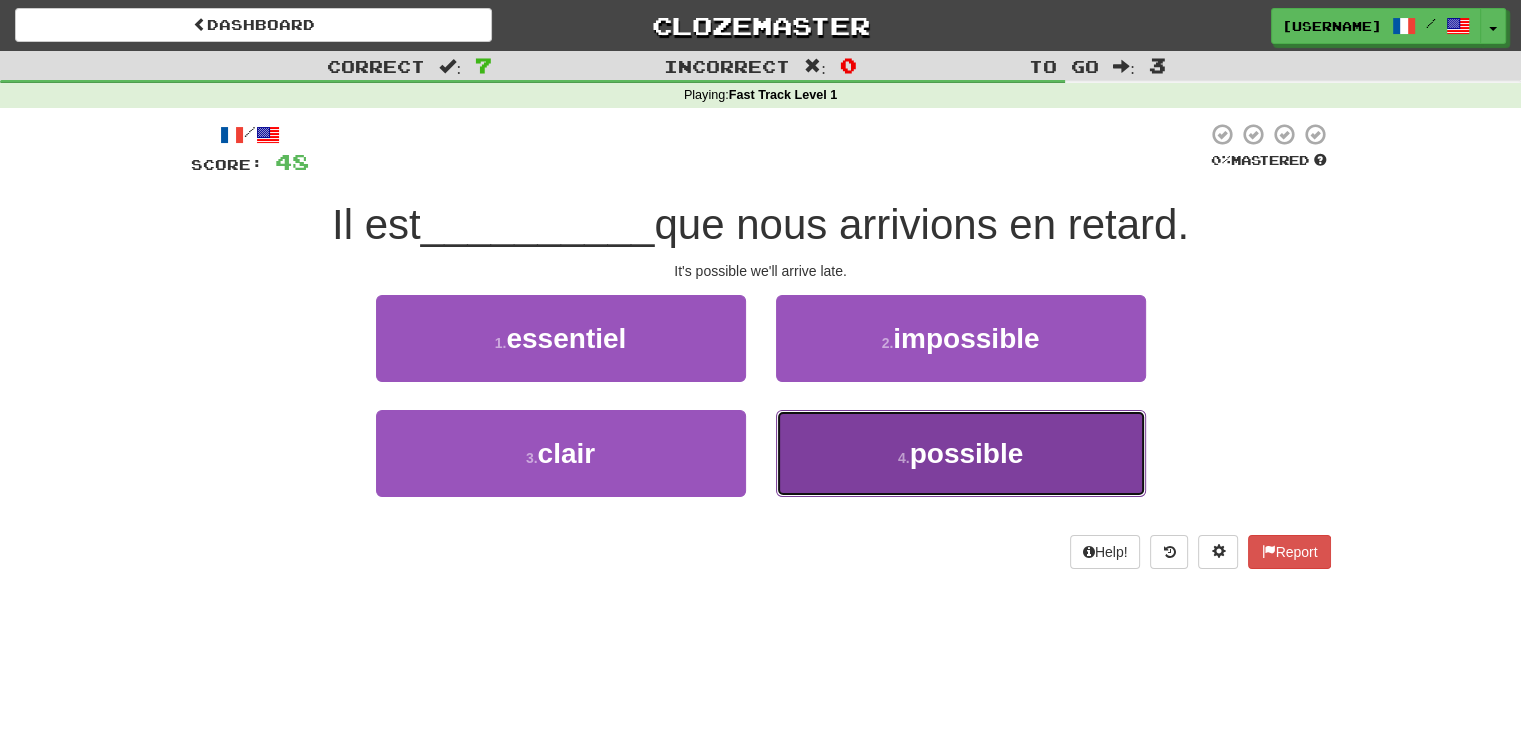 click on "4 .  possible" at bounding box center (961, 453) 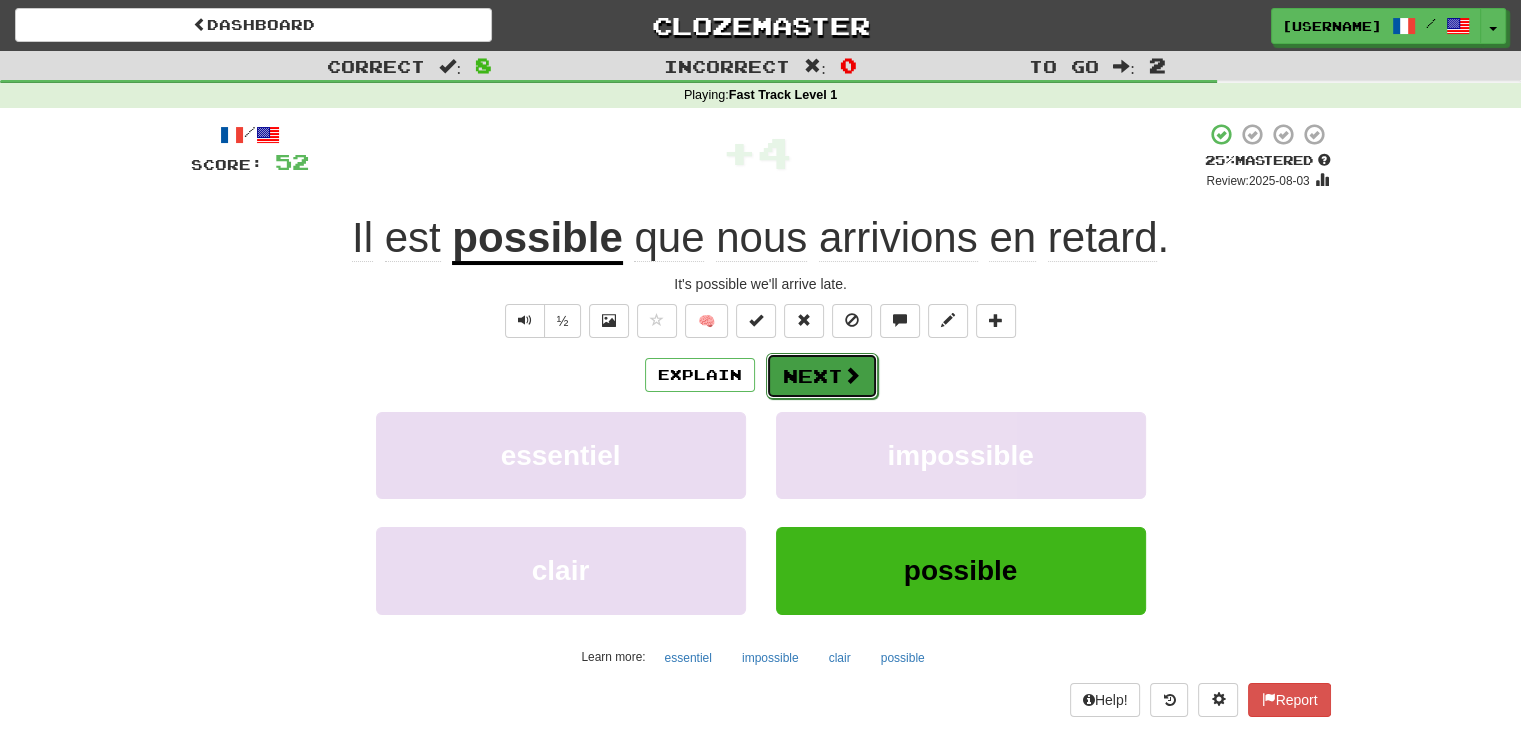 click at bounding box center [852, 375] 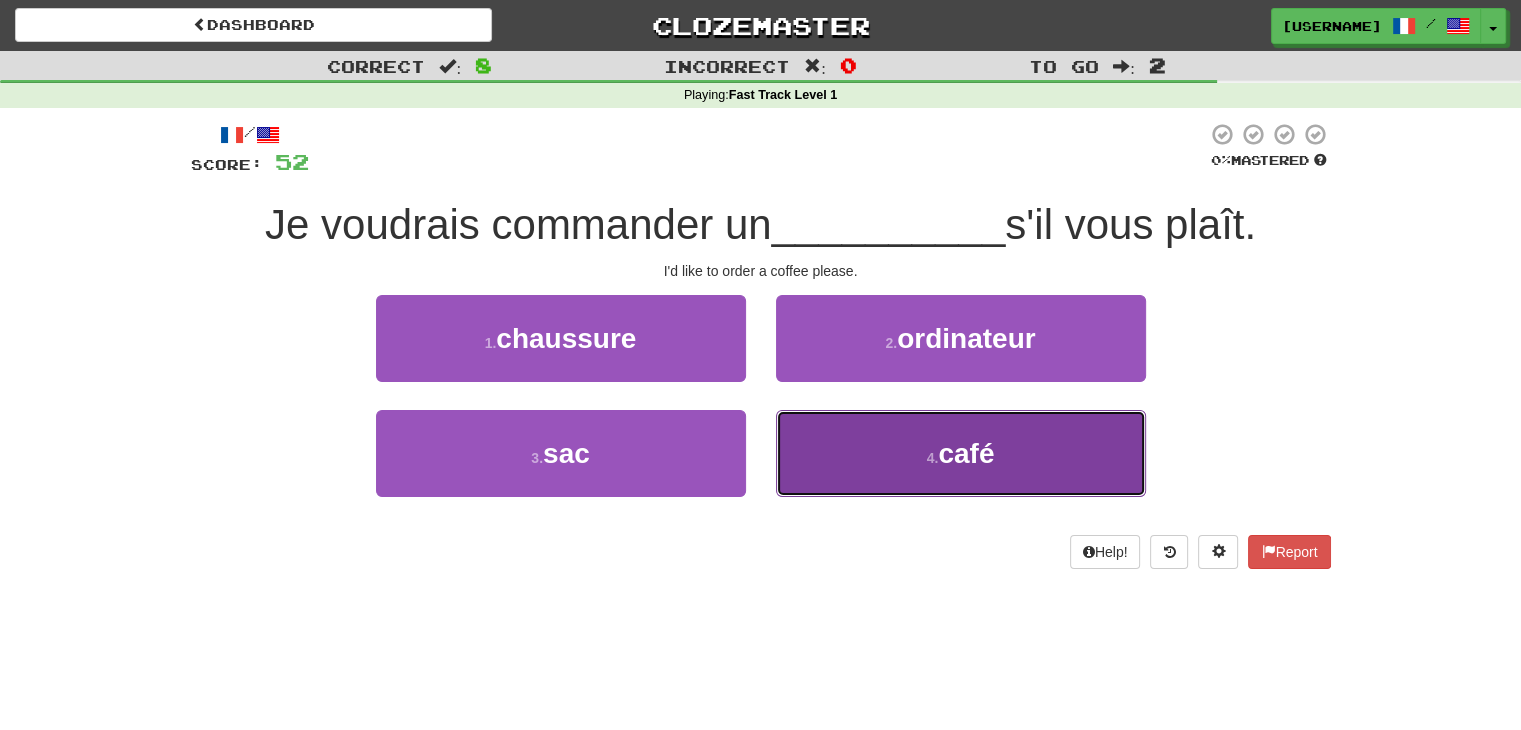click on "4 .  café" at bounding box center [961, 453] 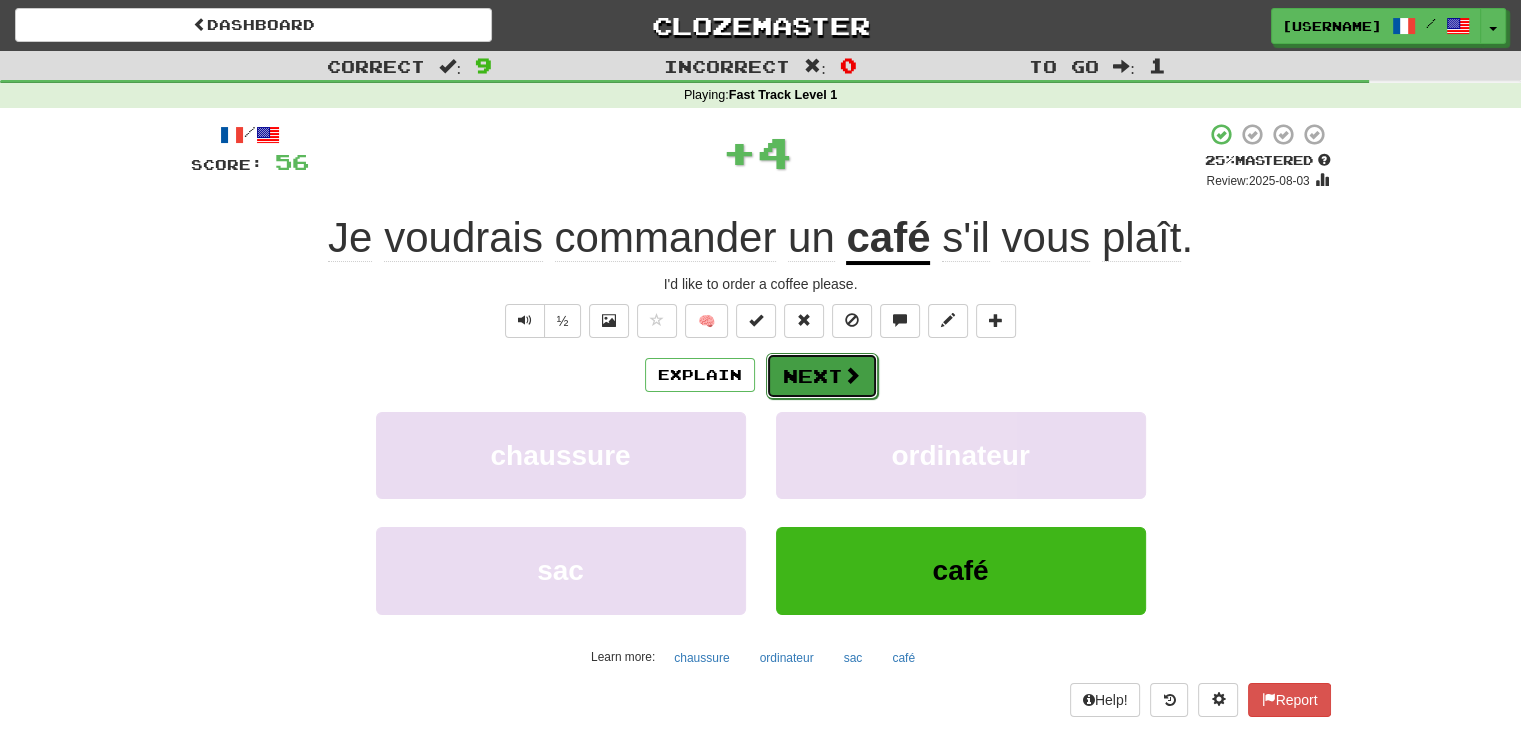 click on "Next" at bounding box center [822, 376] 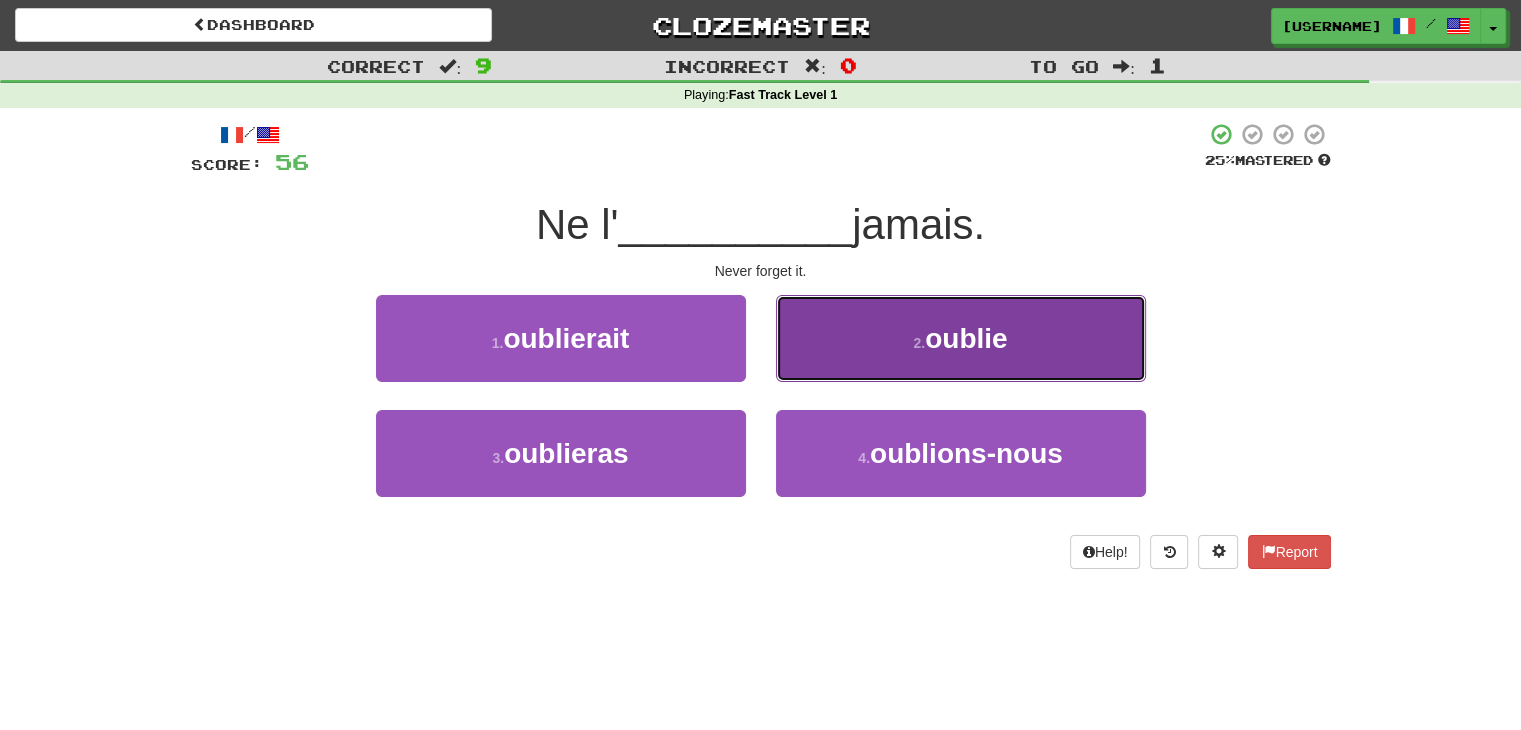 click on "2 .  oublie" at bounding box center [961, 338] 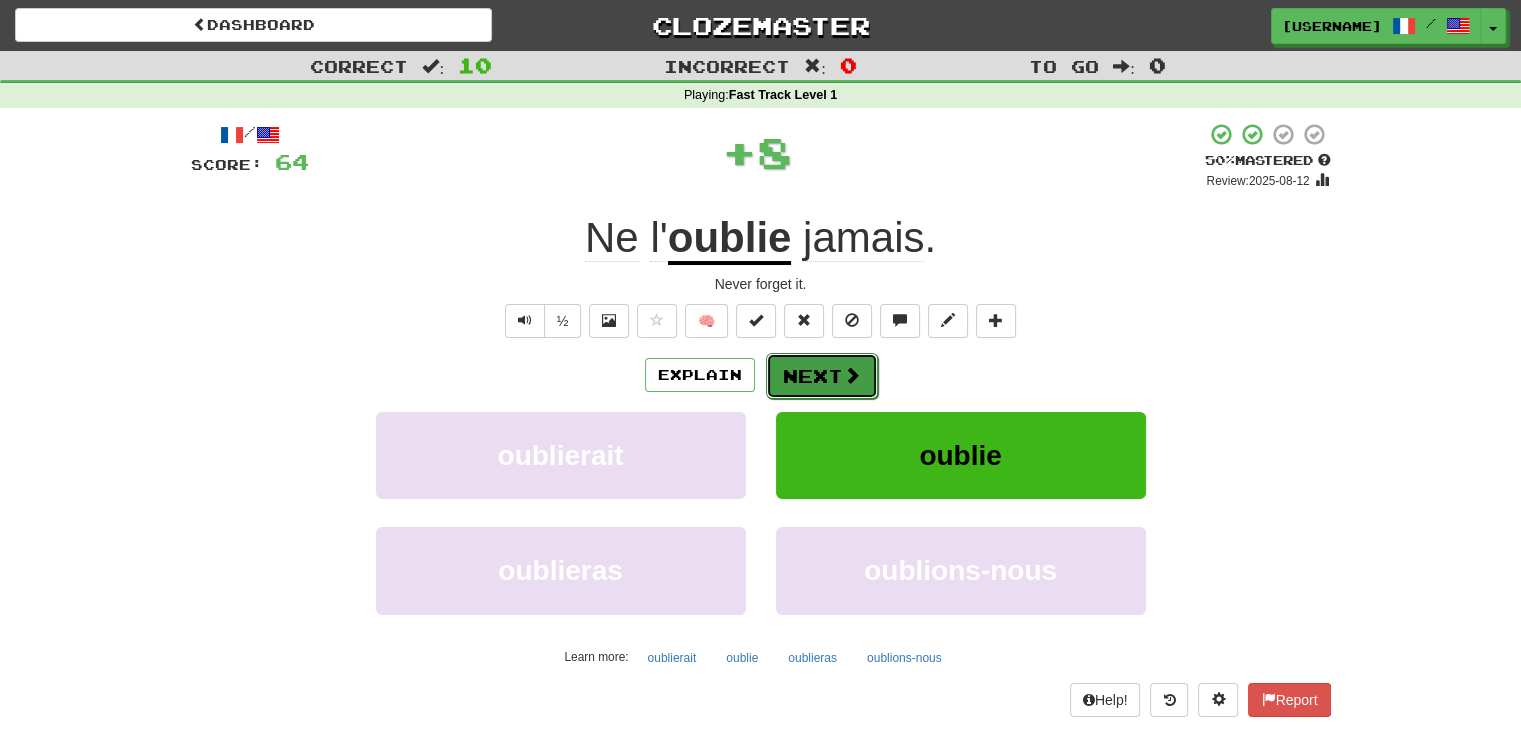 click on "Next" at bounding box center (822, 376) 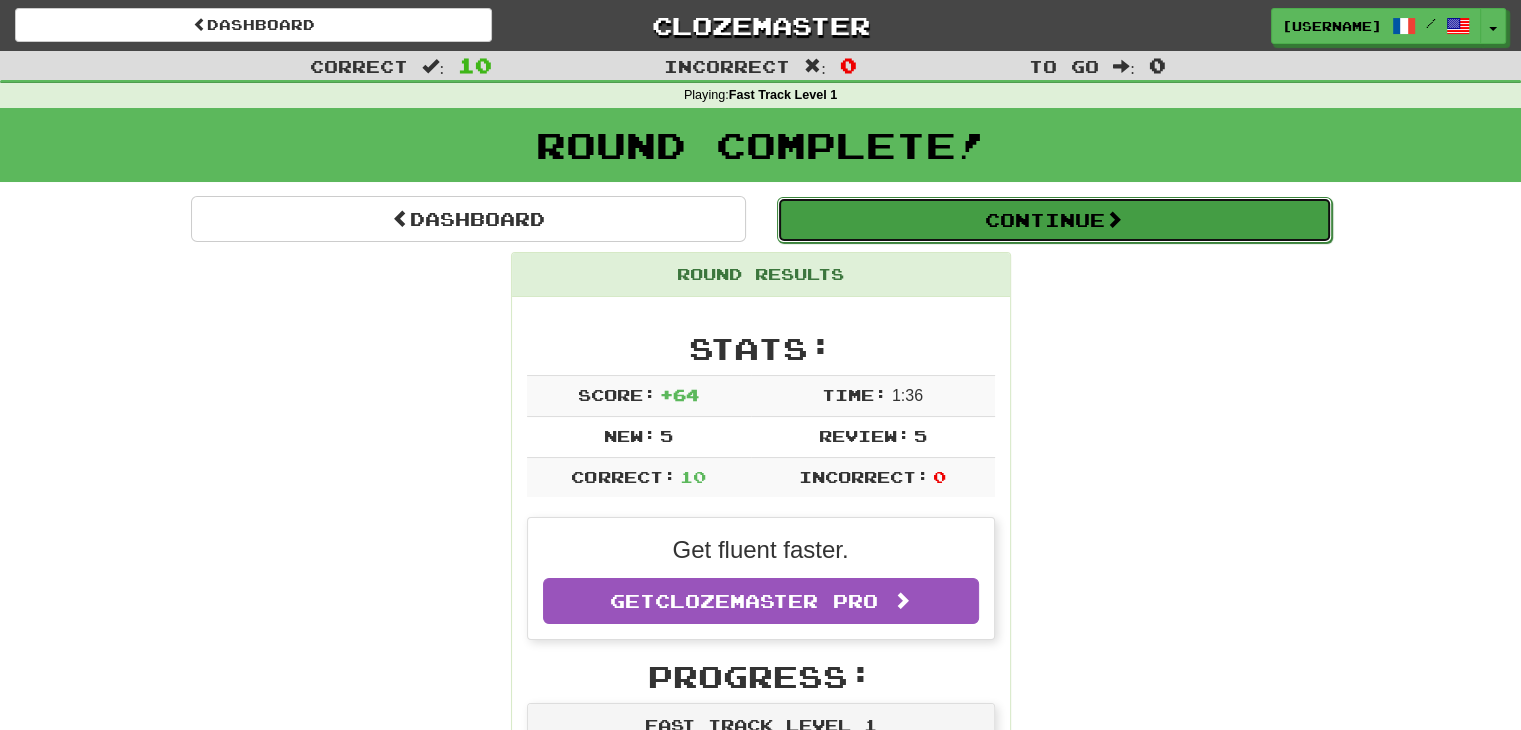 click on "Continue" at bounding box center (1054, 220) 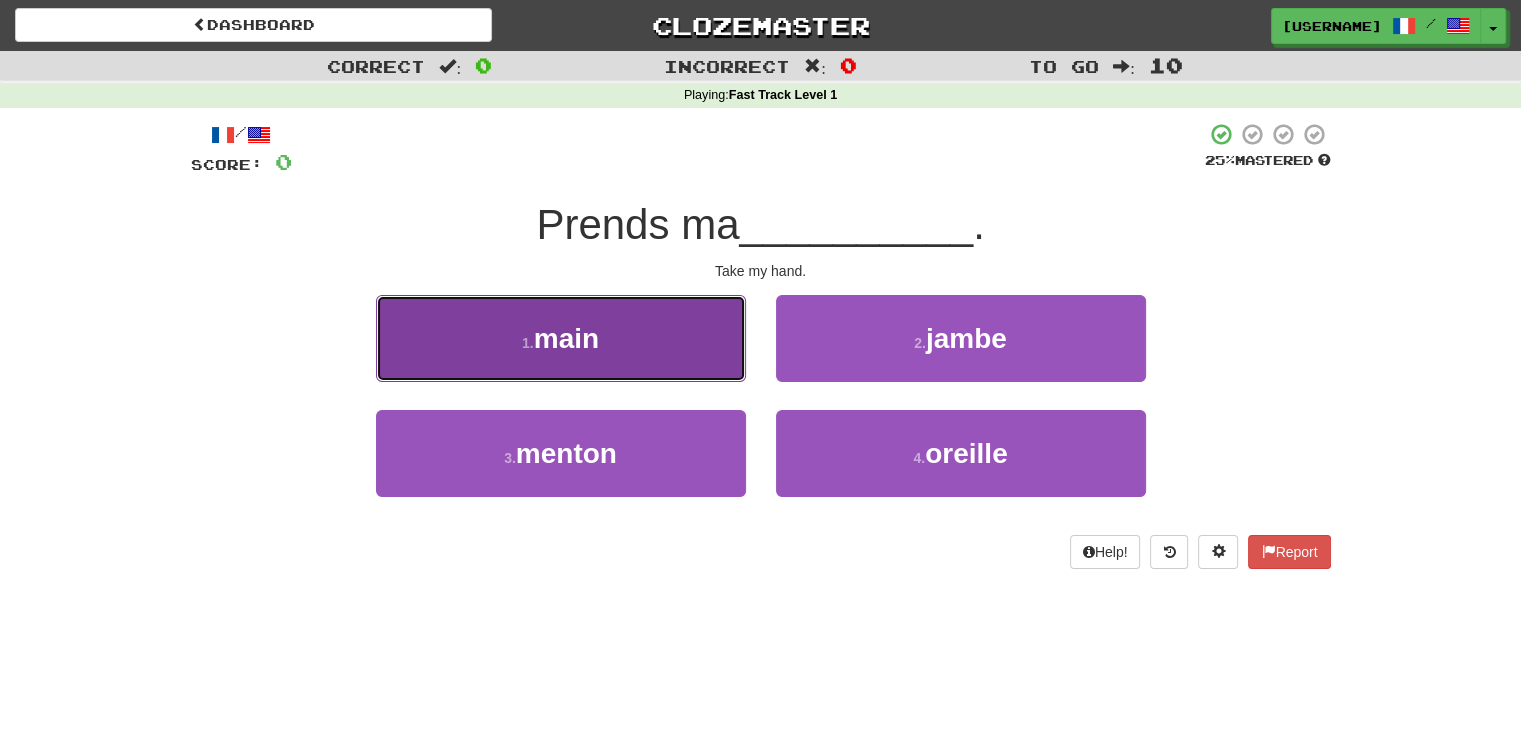 click on "1 .  main" at bounding box center [561, 338] 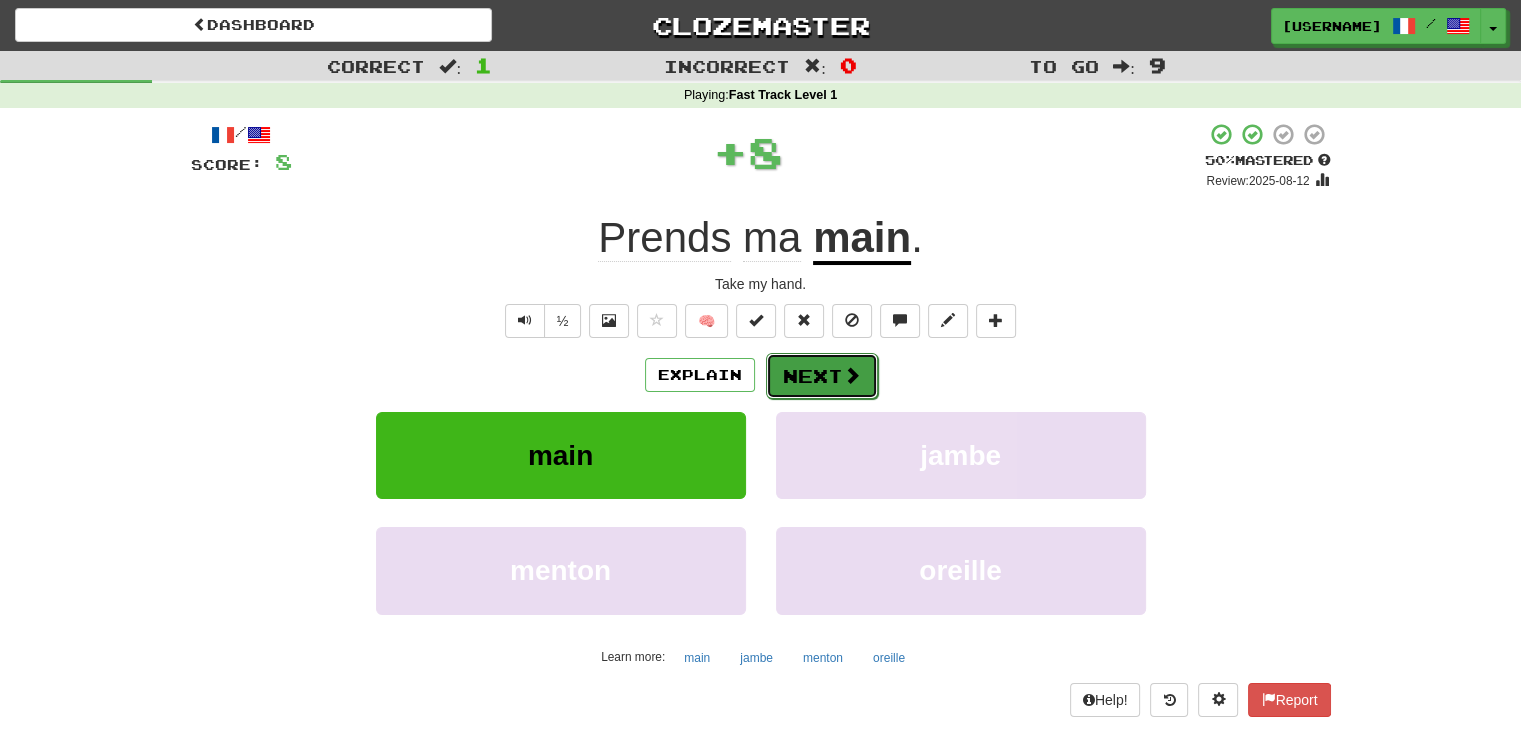 click on "Next" at bounding box center [822, 376] 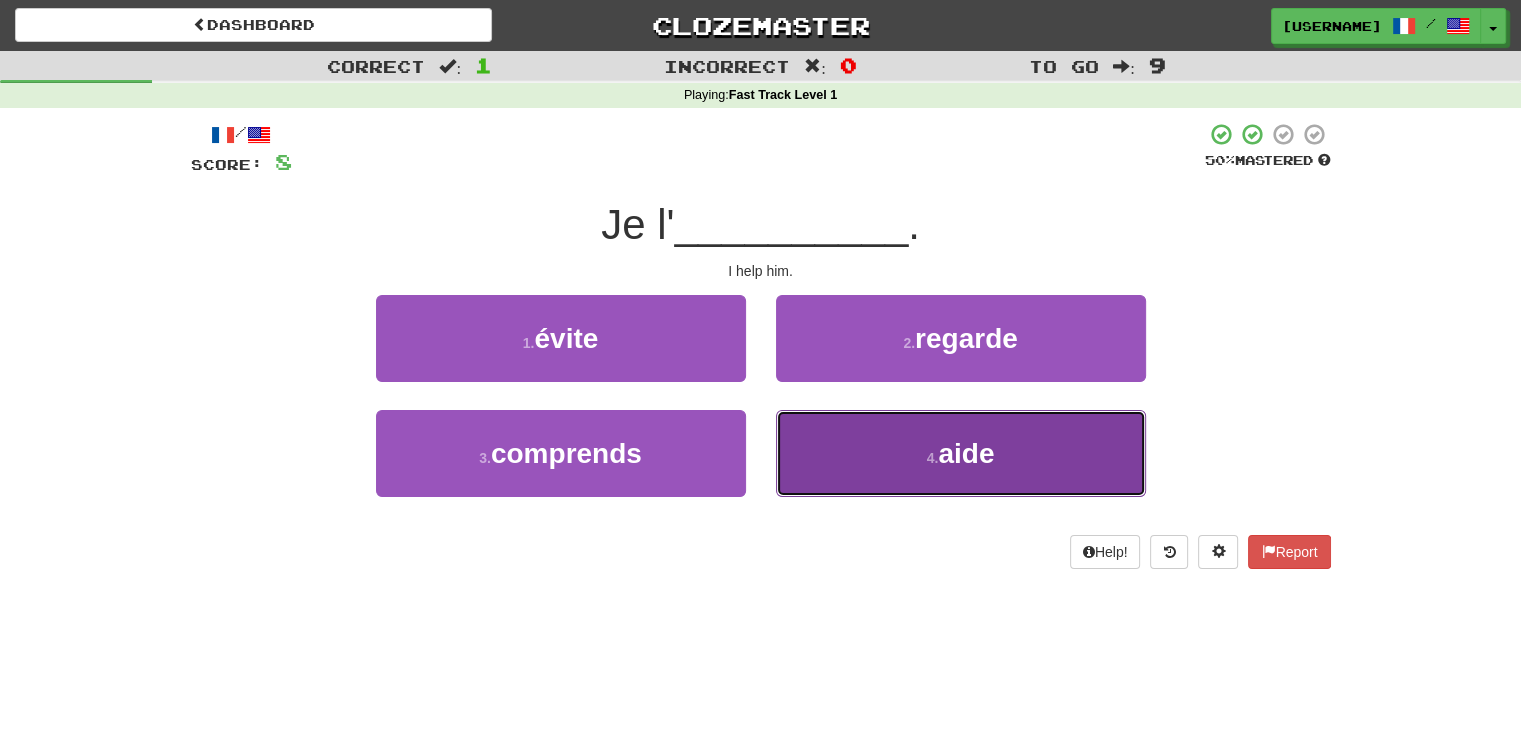 click on "4 .  aide" at bounding box center (961, 453) 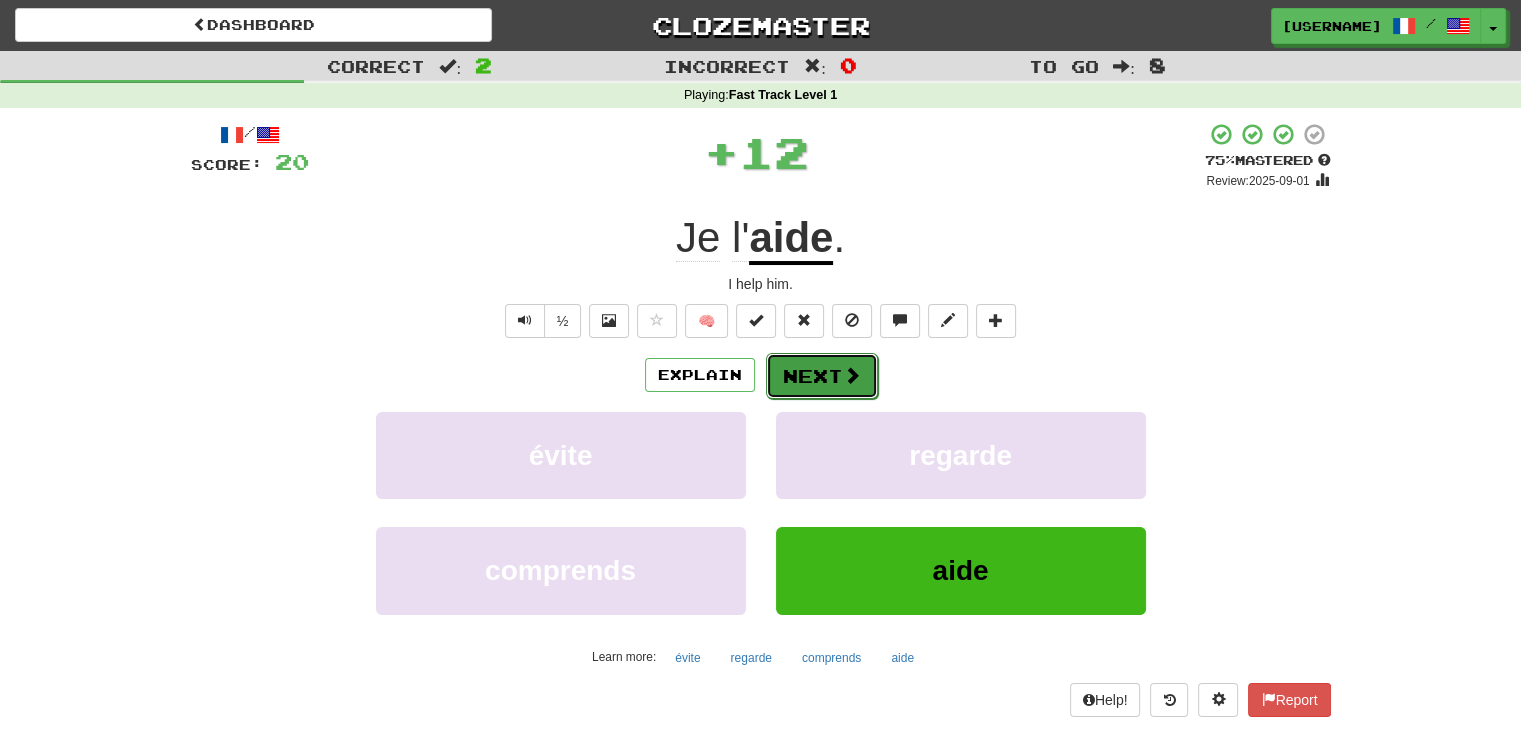 click on "Next" at bounding box center (822, 376) 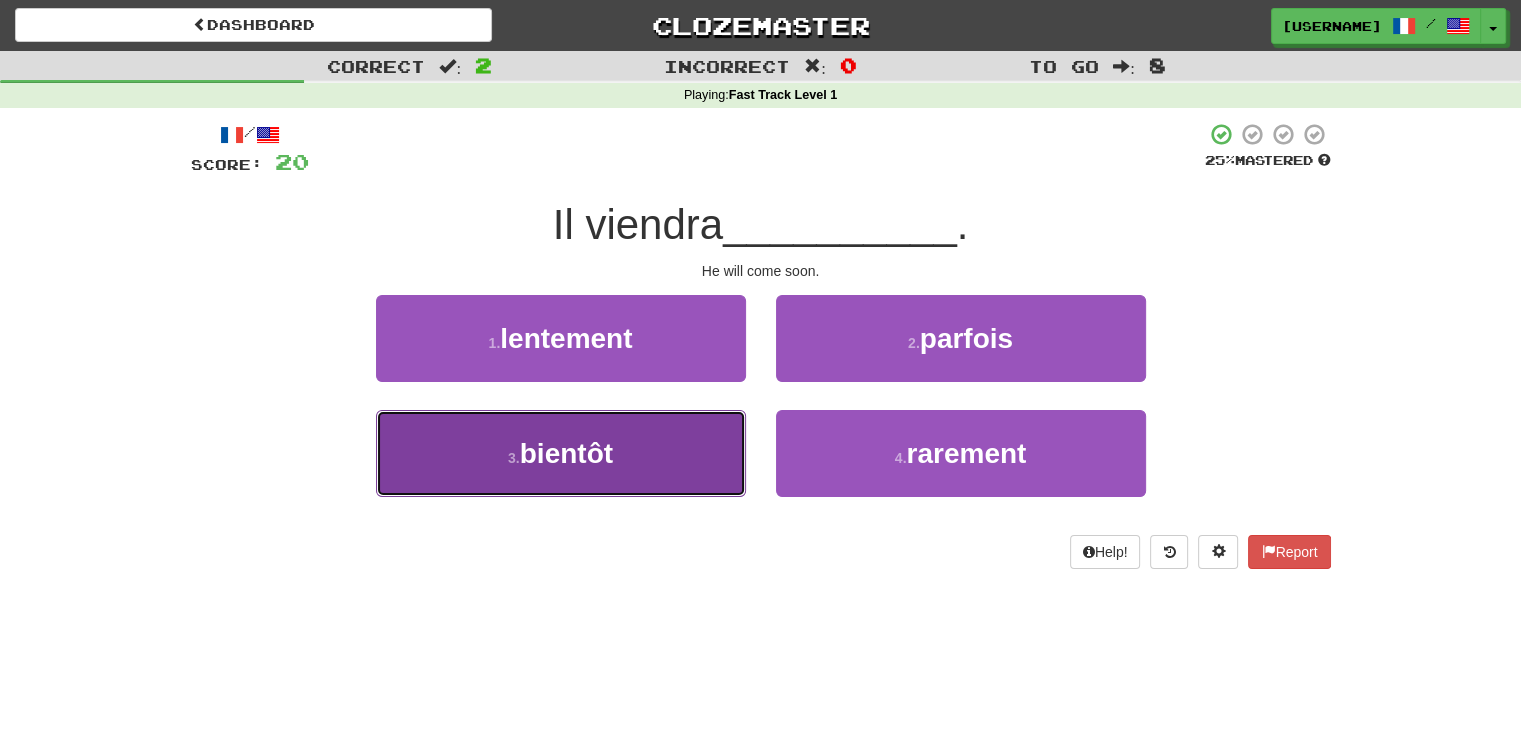 click on "3 .  bientôt" at bounding box center [561, 453] 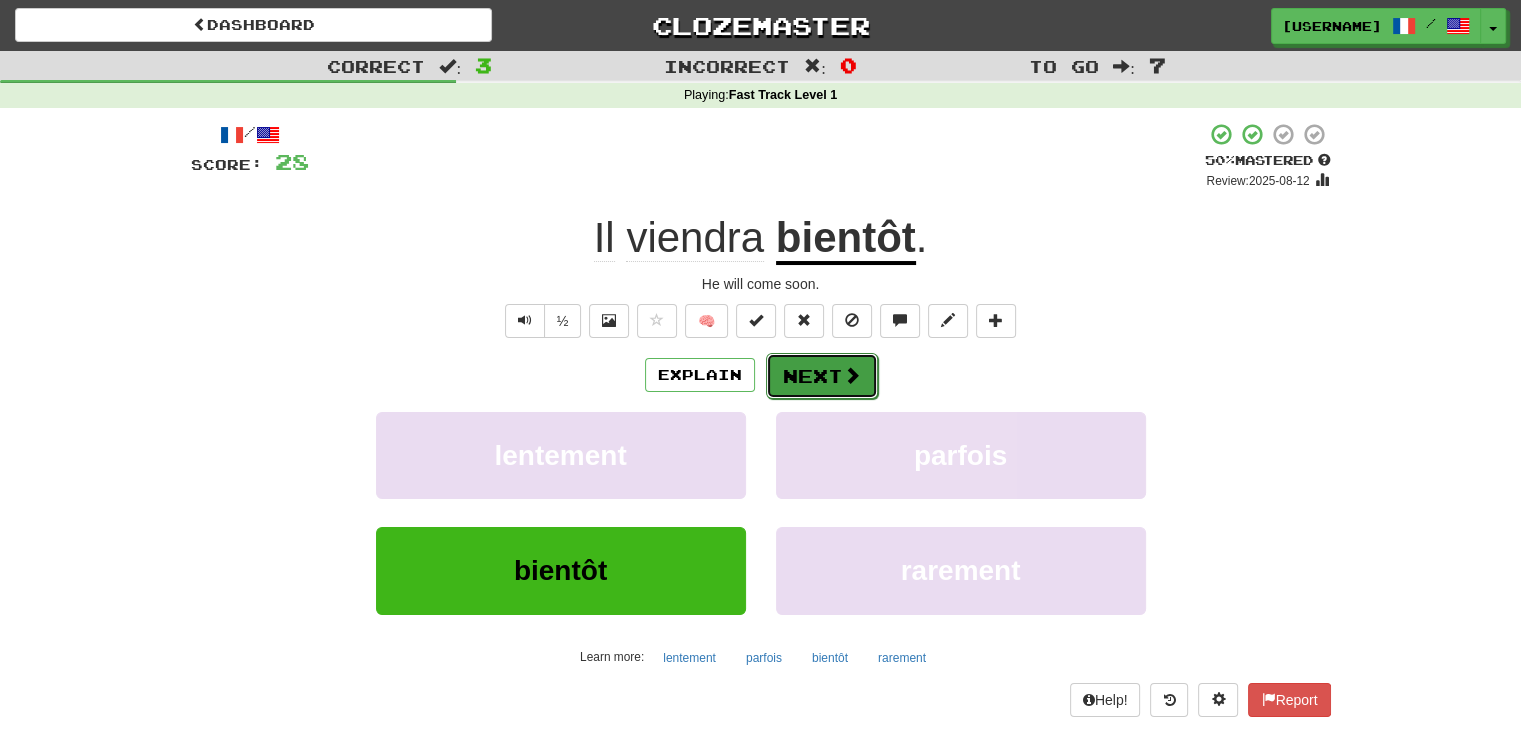 click on "Next" at bounding box center [822, 376] 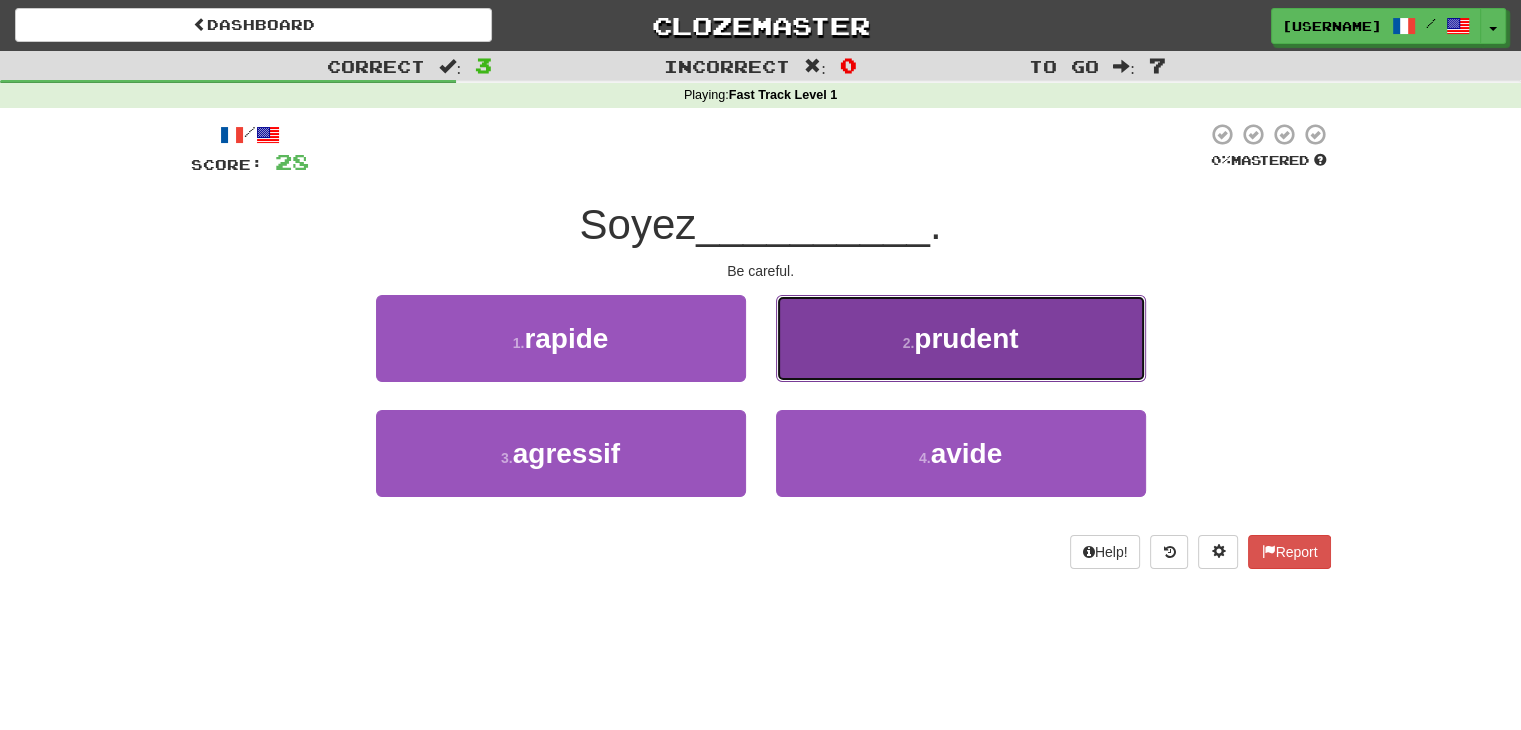 click on "2 .  prudent" at bounding box center [961, 338] 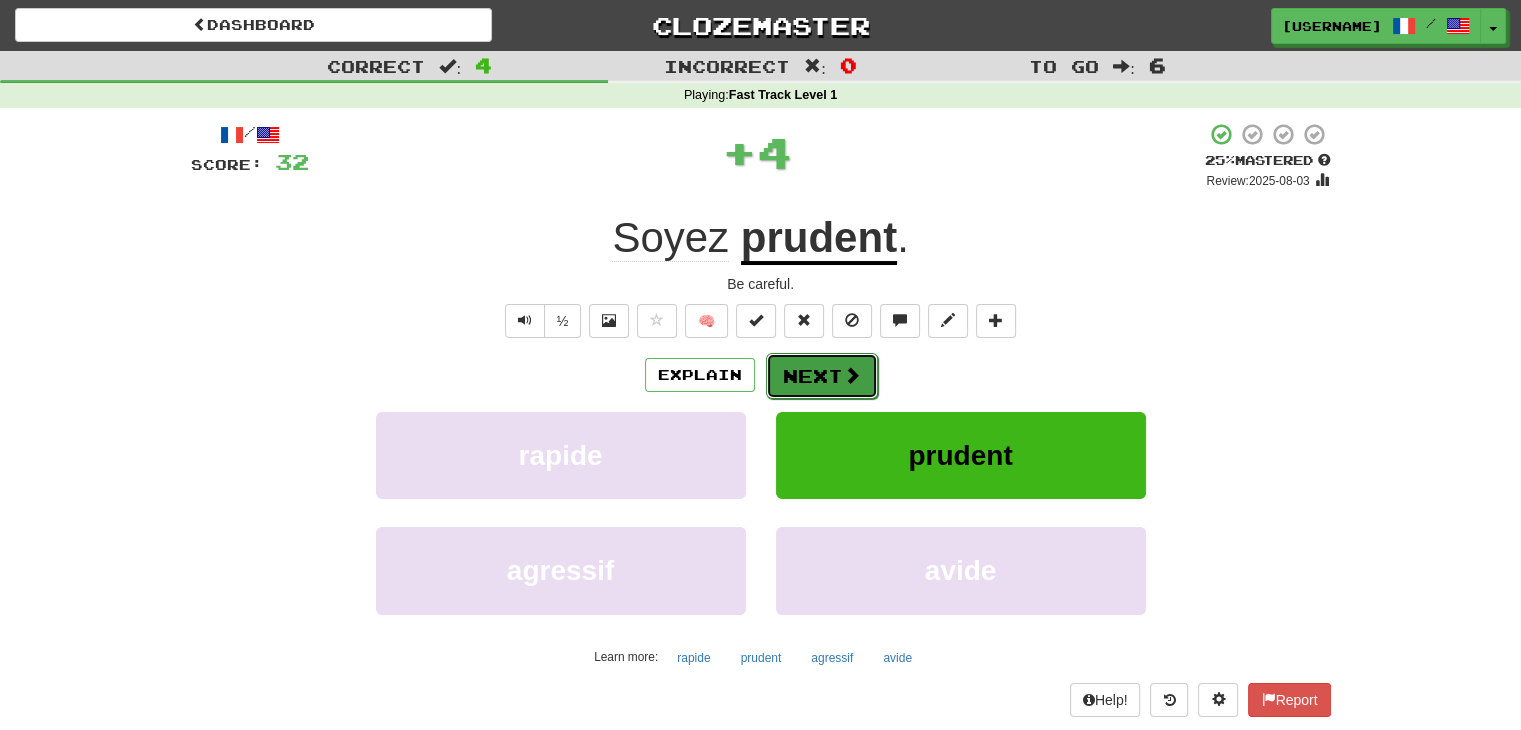 click on "Next" at bounding box center [822, 376] 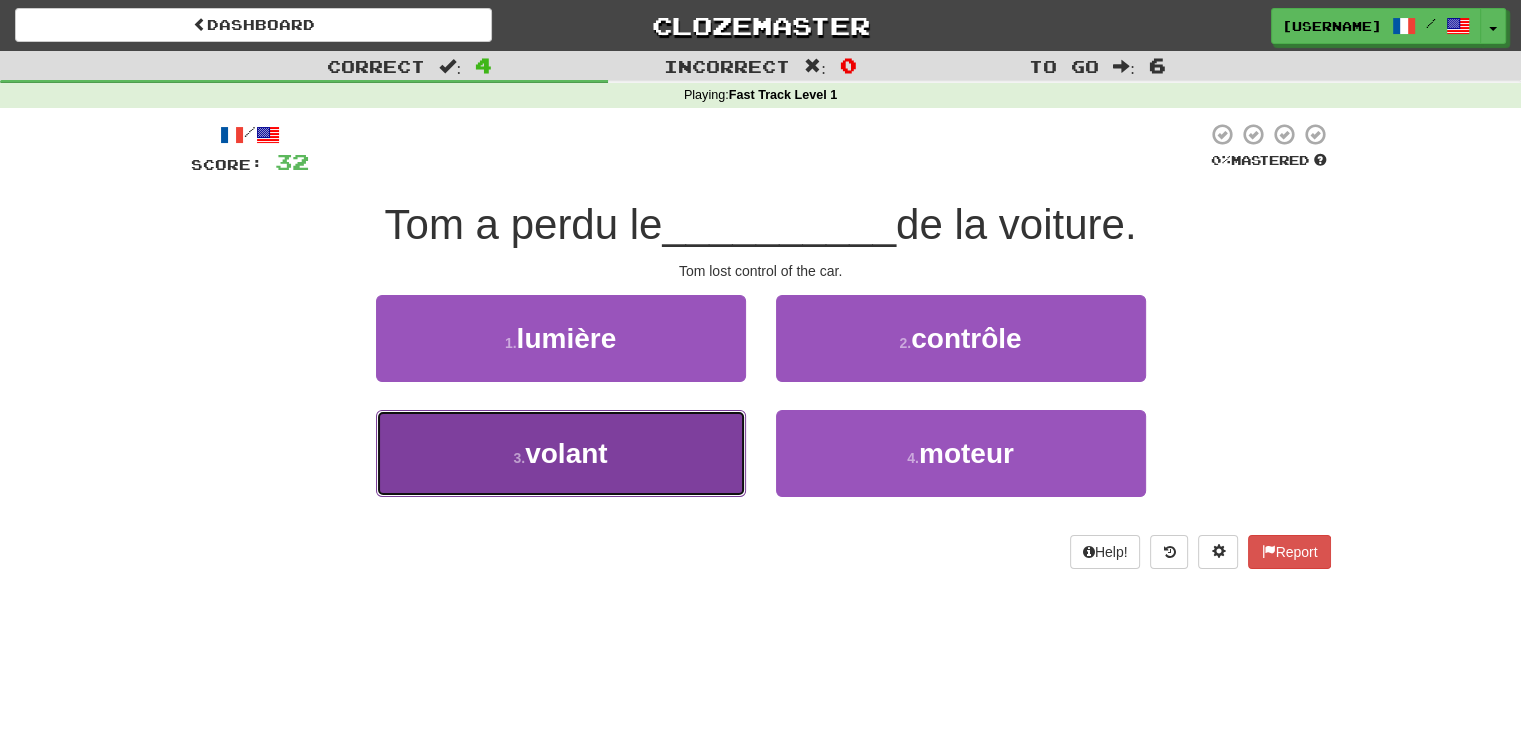 click on "3 .  volant" at bounding box center (561, 453) 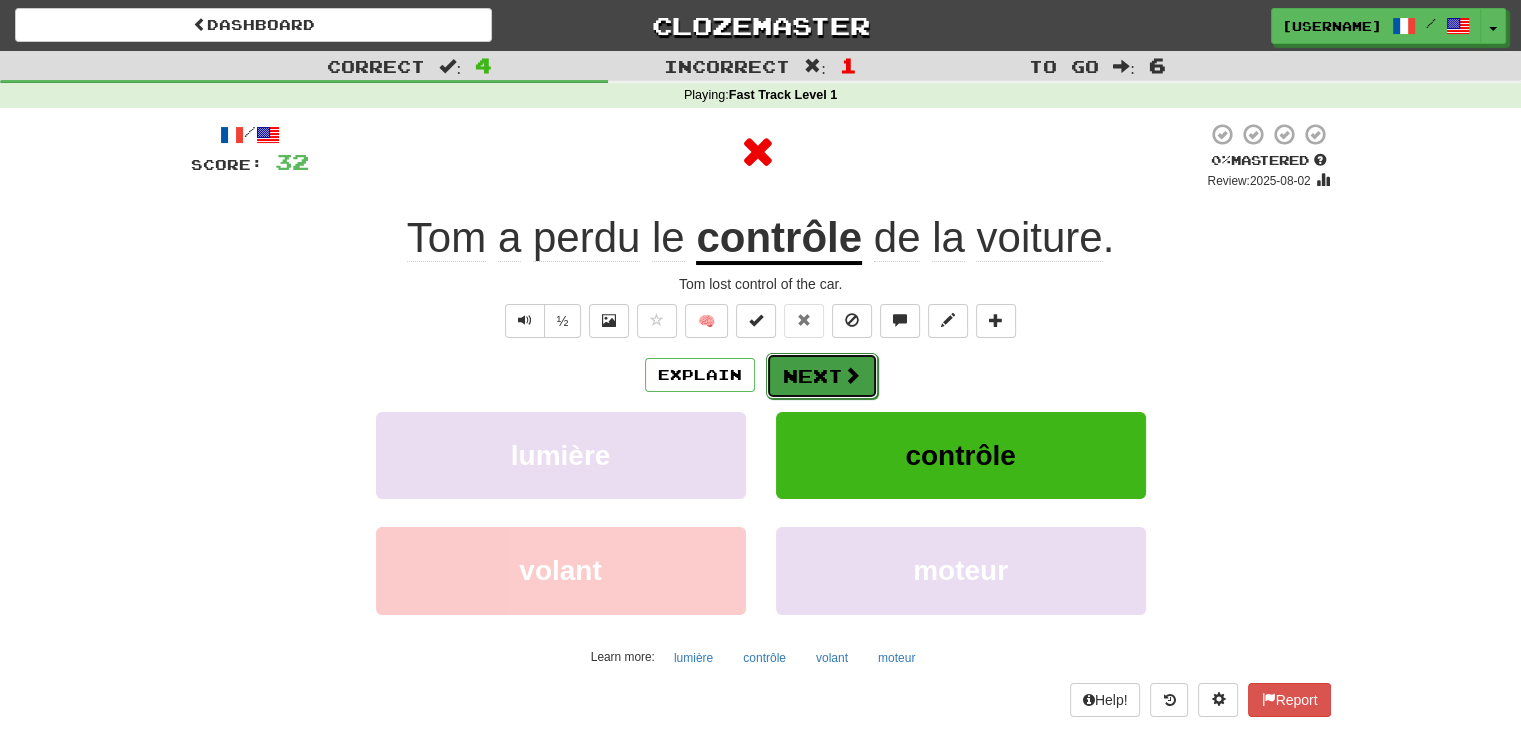 click on "Next" at bounding box center (822, 376) 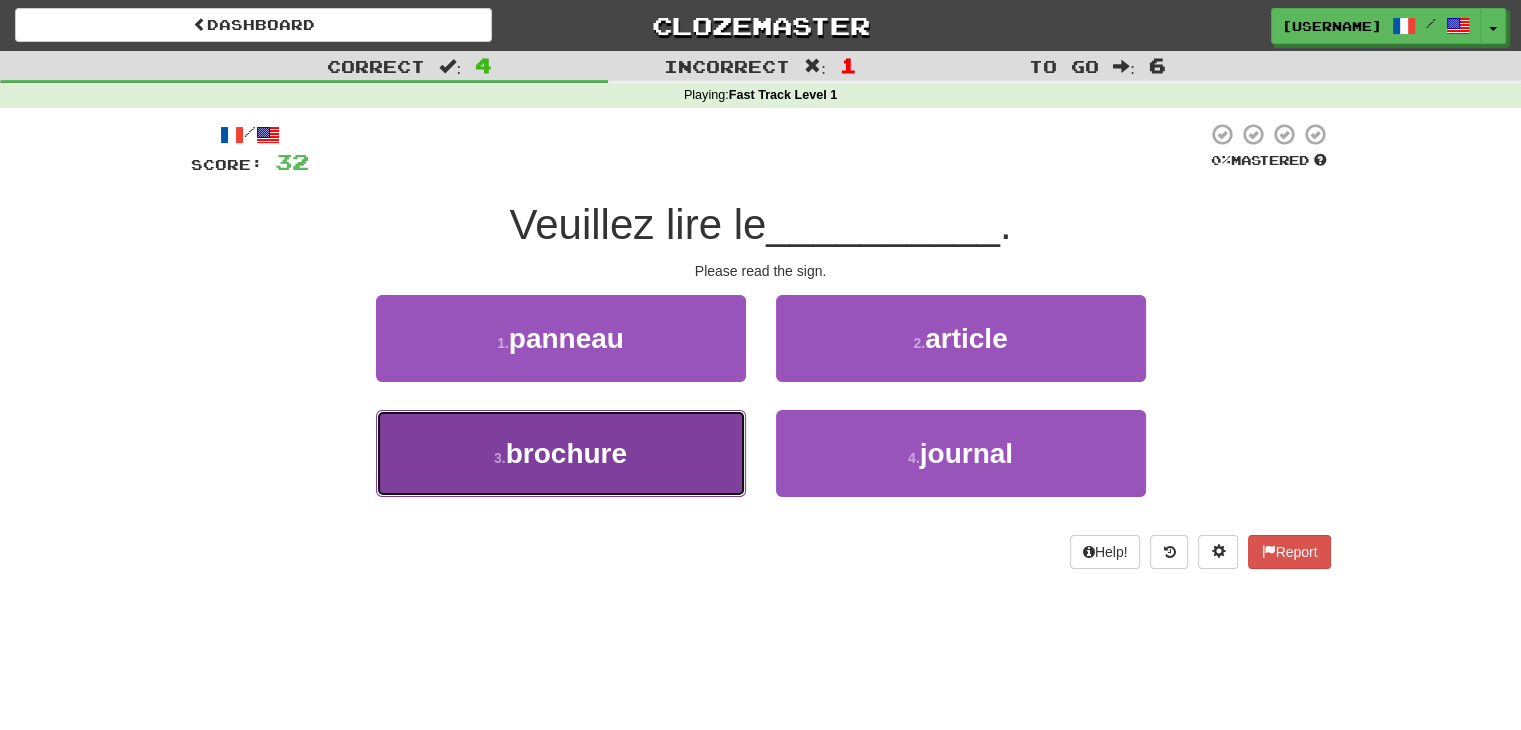 click on "3 .  brochure" at bounding box center [561, 453] 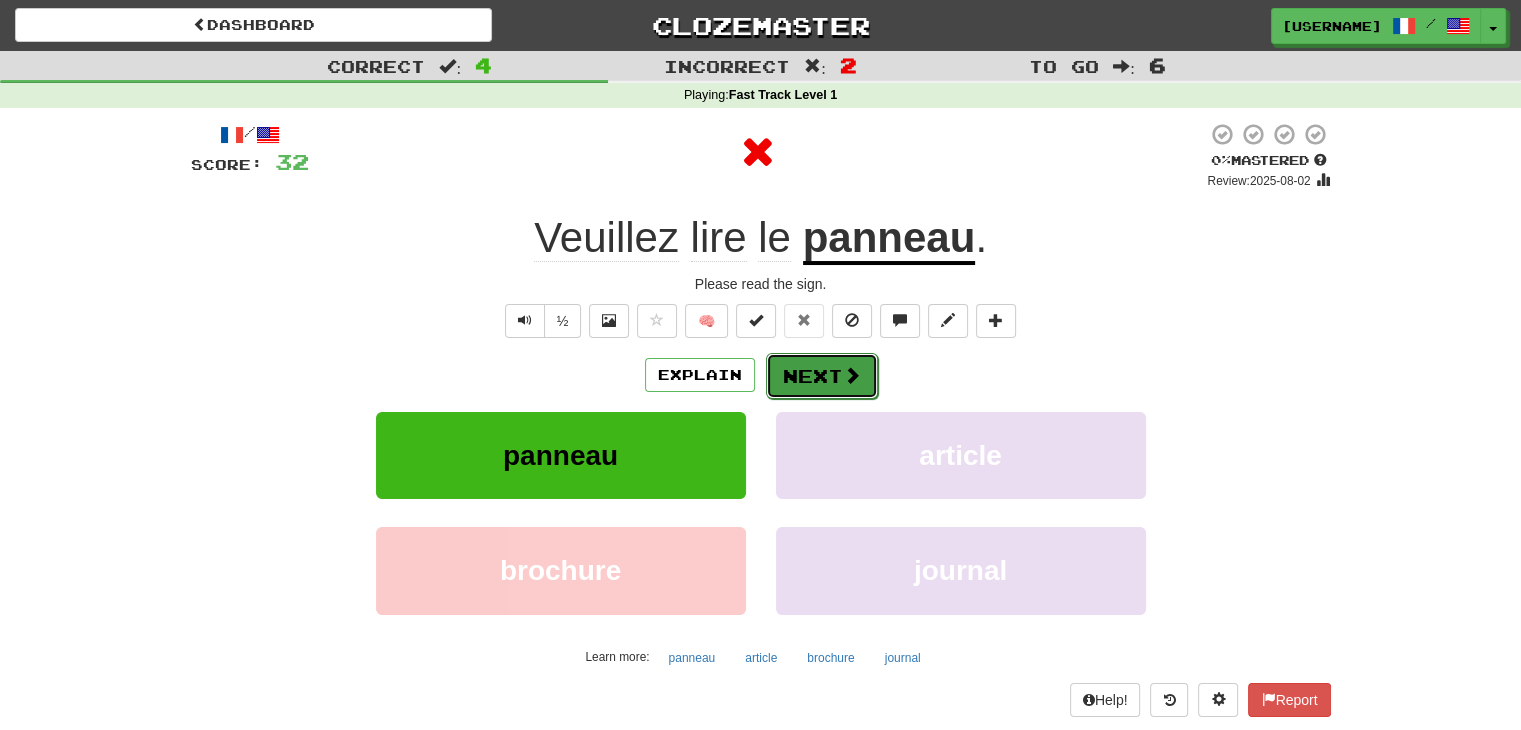 click on "Next" at bounding box center [822, 376] 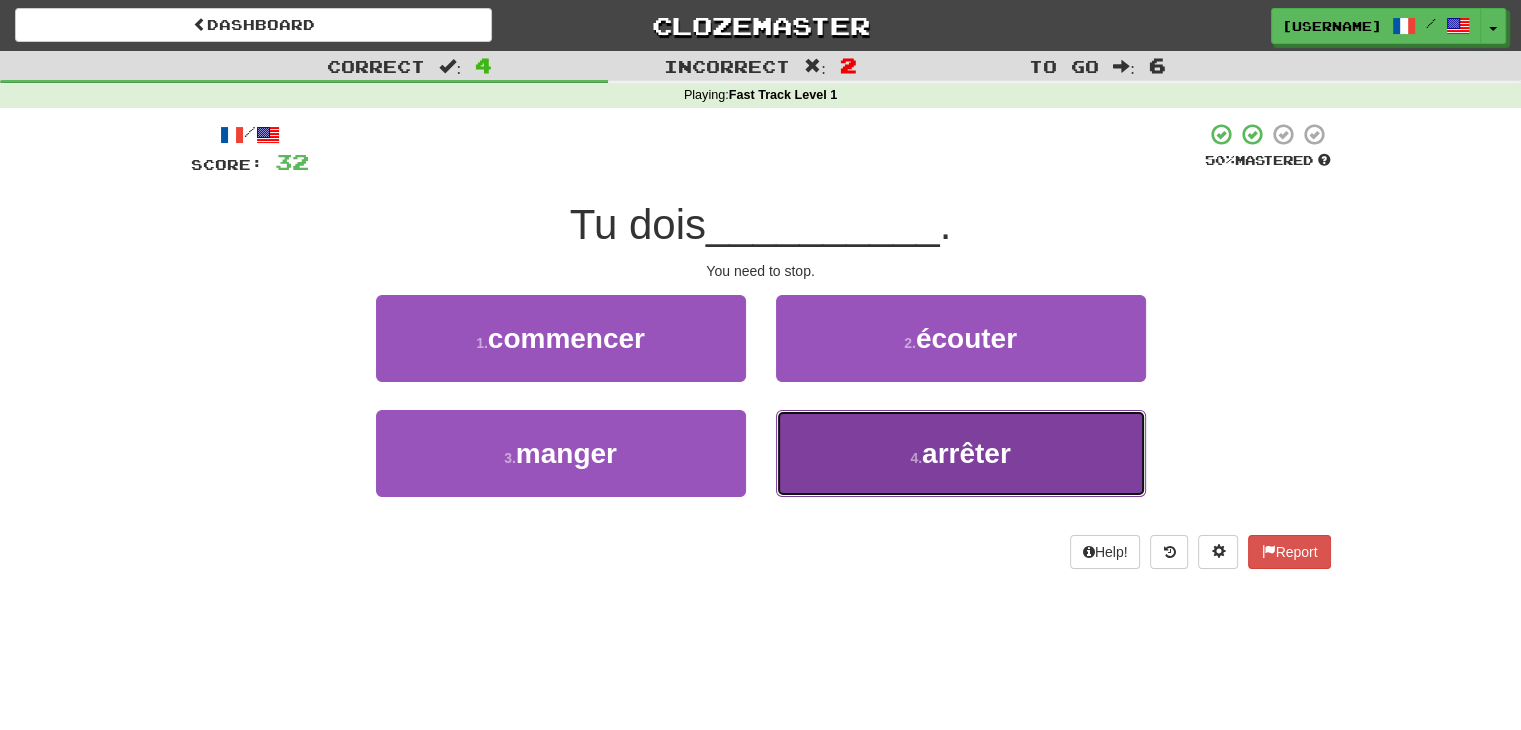 click on "4 .  arrêter" at bounding box center (961, 453) 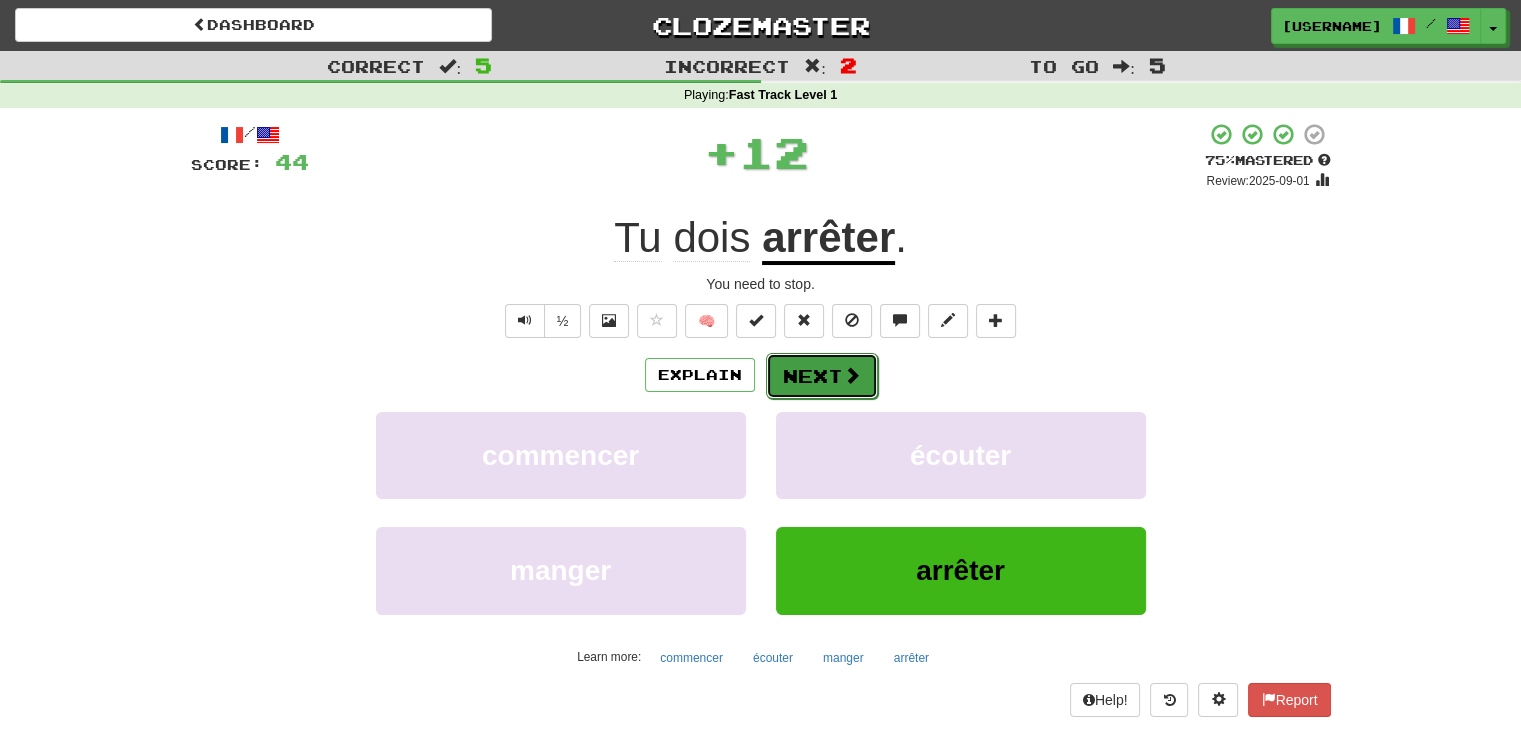 click on "Next" at bounding box center (822, 376) 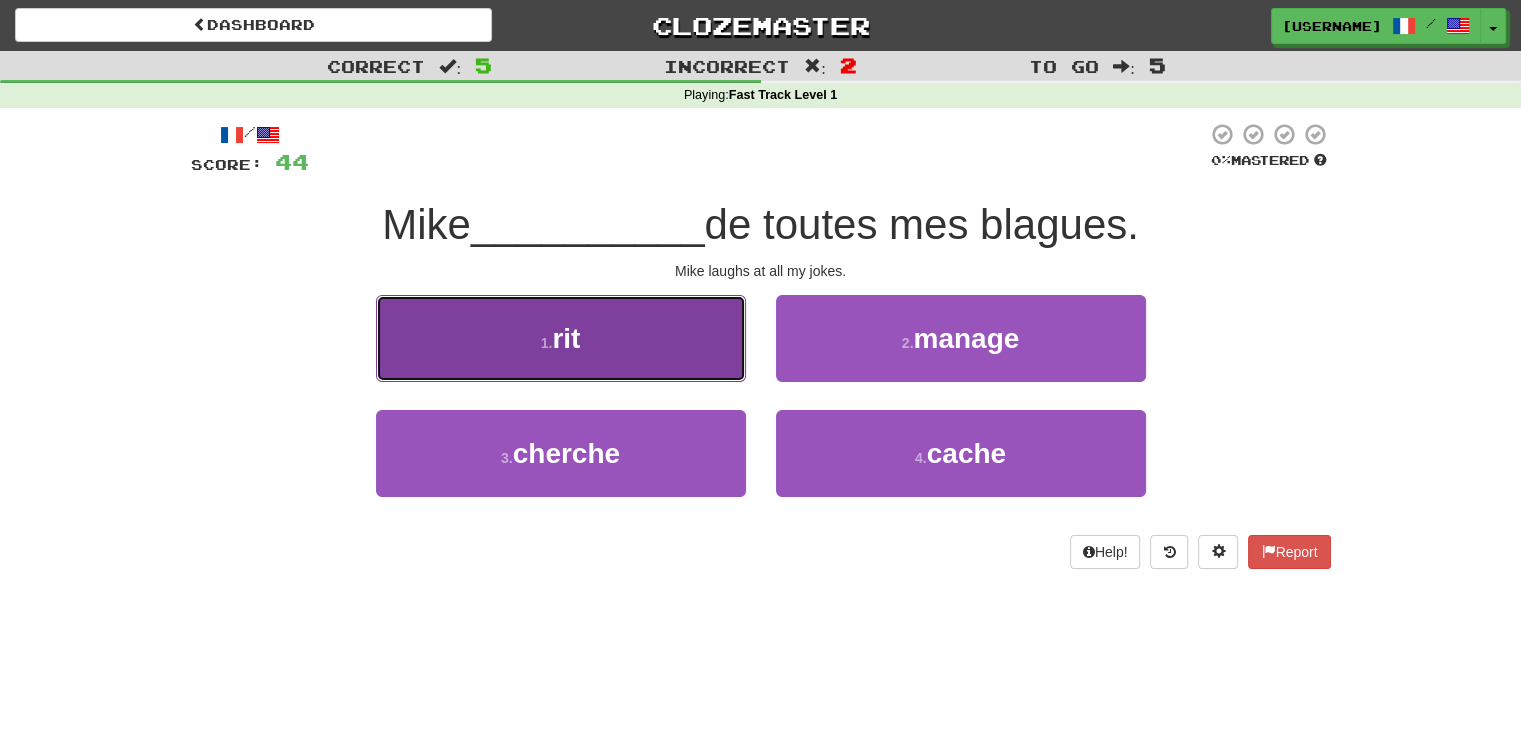 click on "1 .  rit" at bounding box center (561, 338) 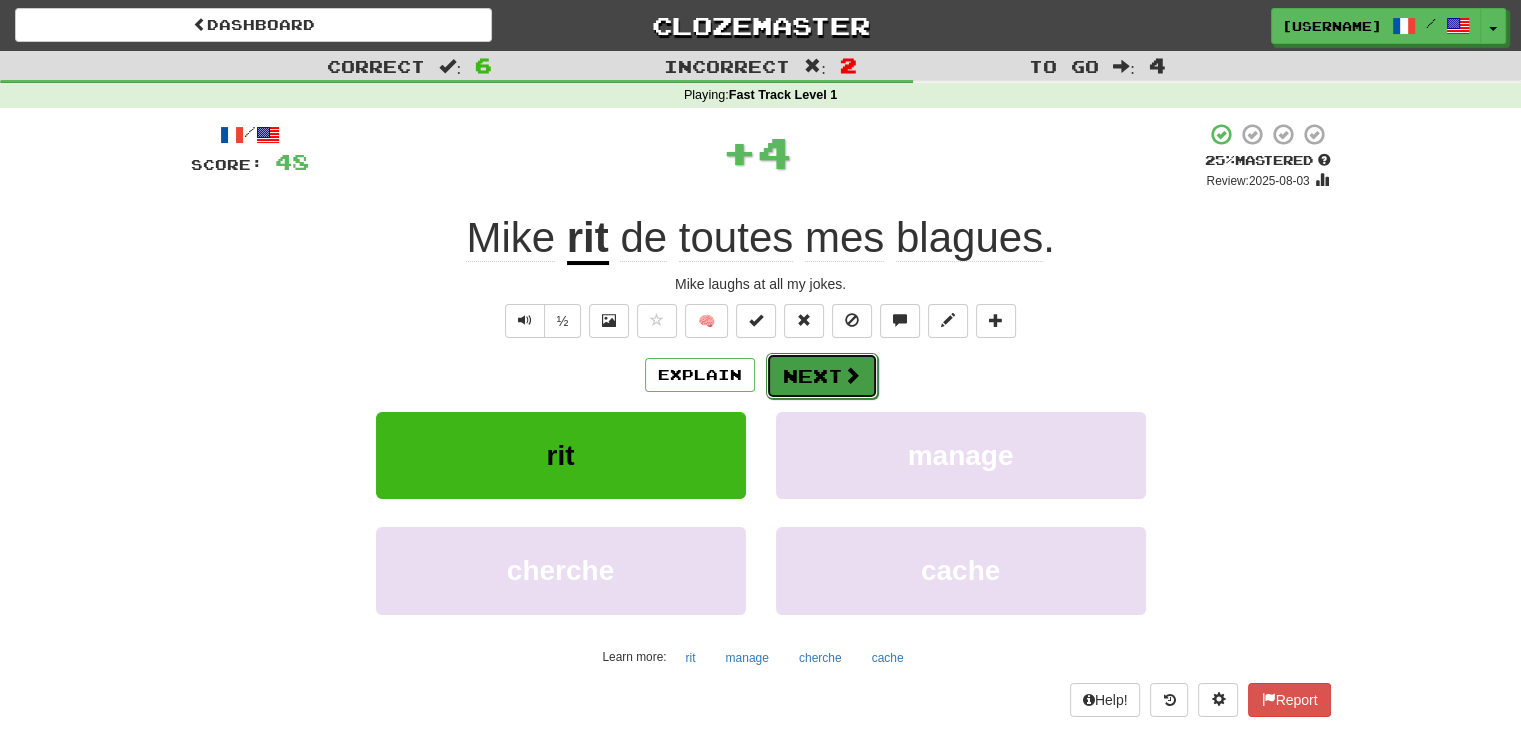 click on "Next" at bounding box center [822, 376] 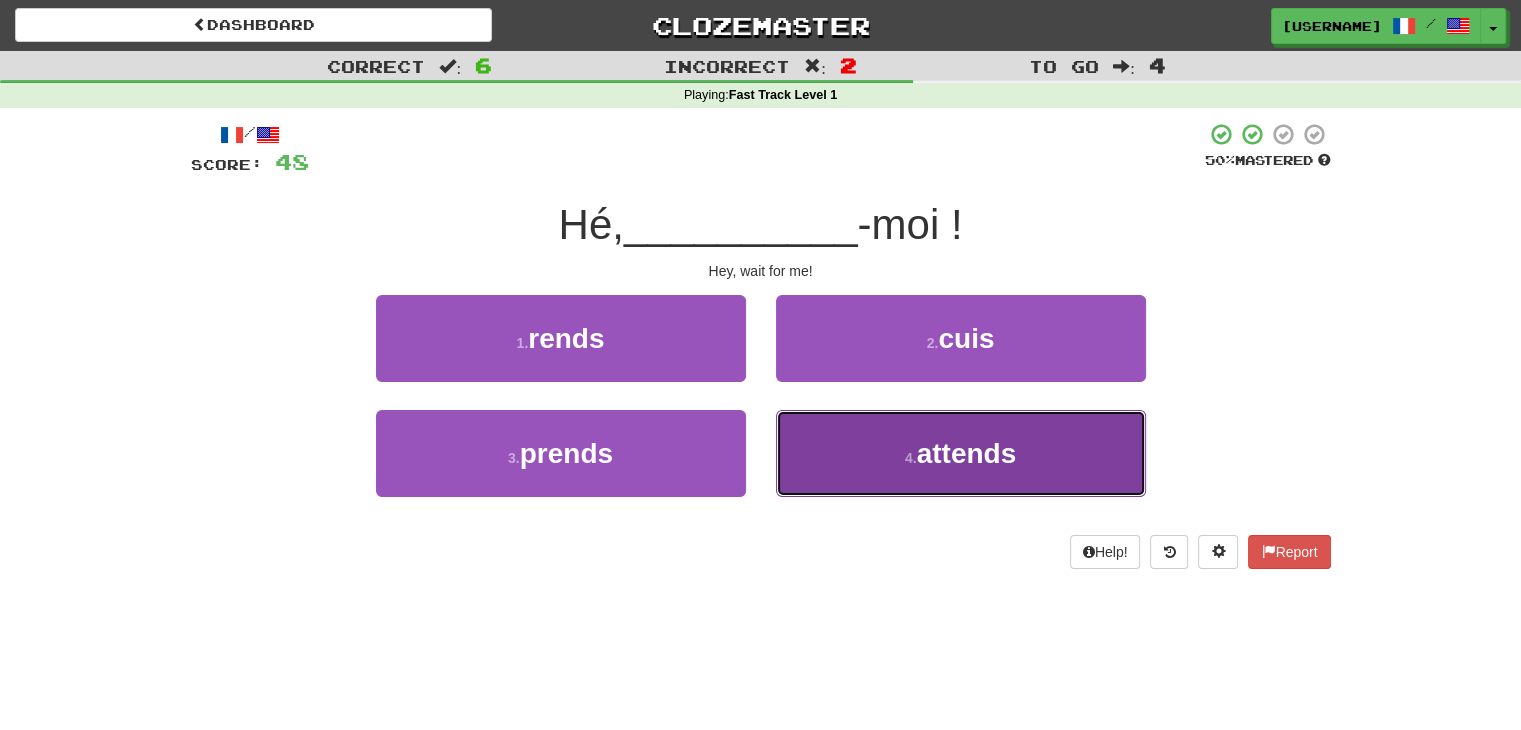 click on "4 .  attends" at bounding box center (961, 453) 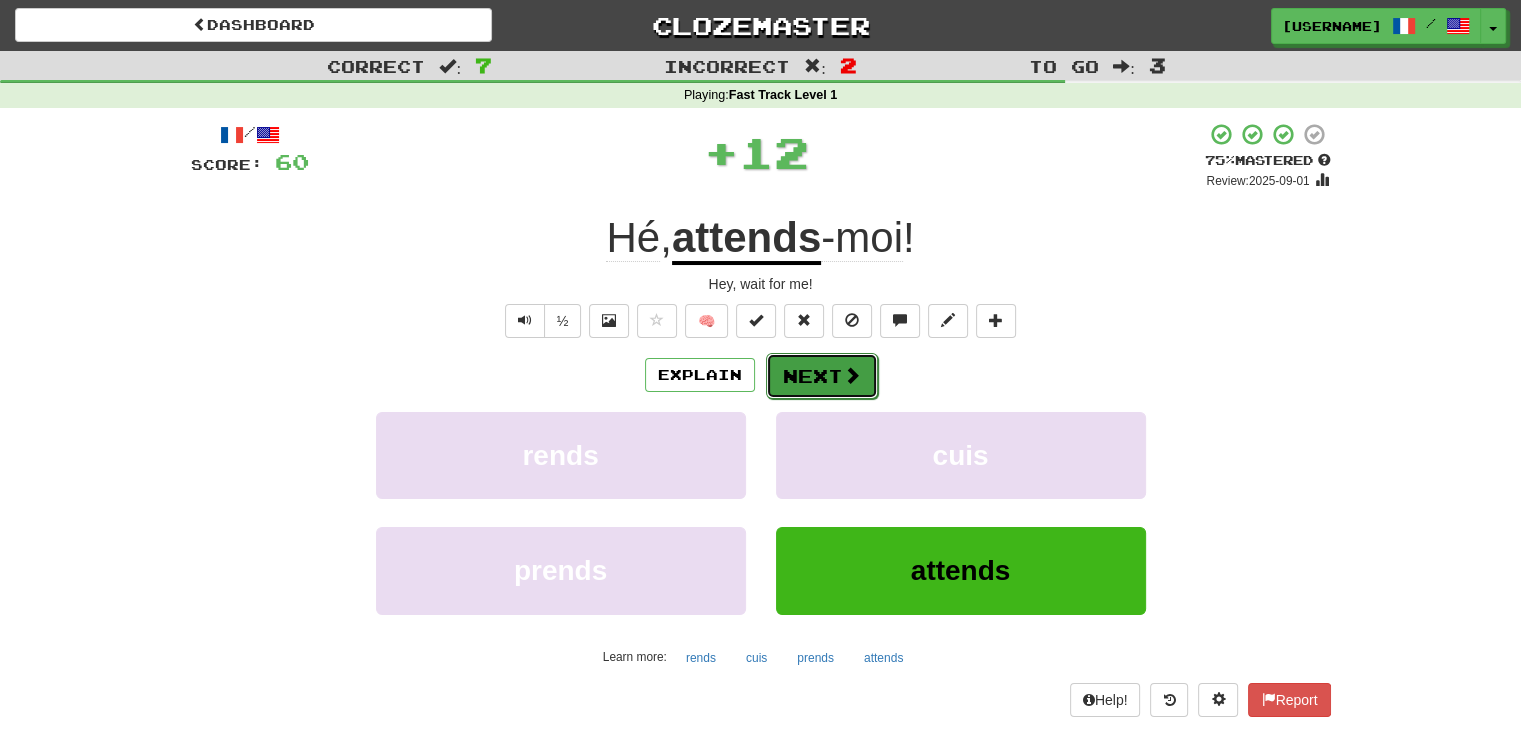 click on "Next" at bounding box center [822, 376] 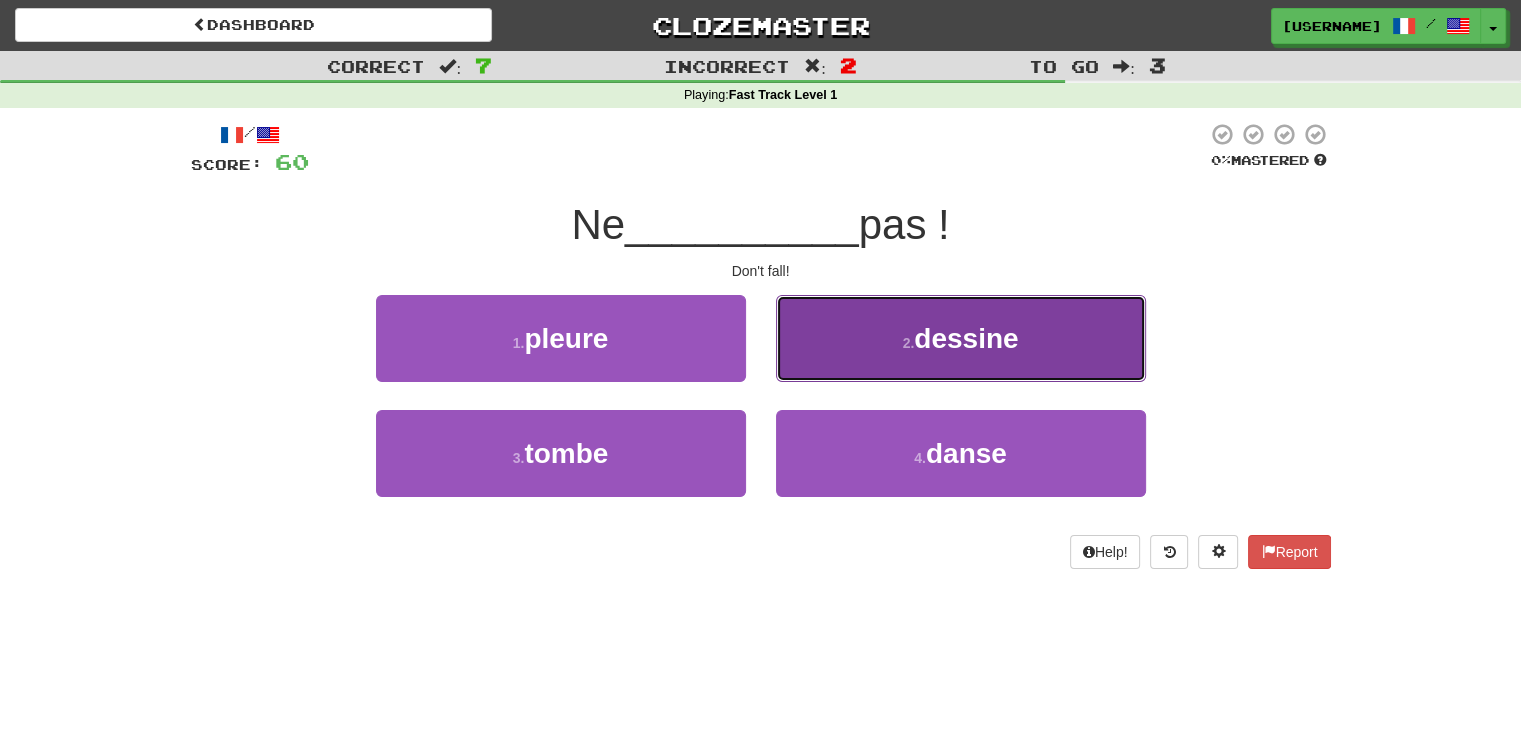 click on "2 .  dessine" at bounding box center (961, 338) 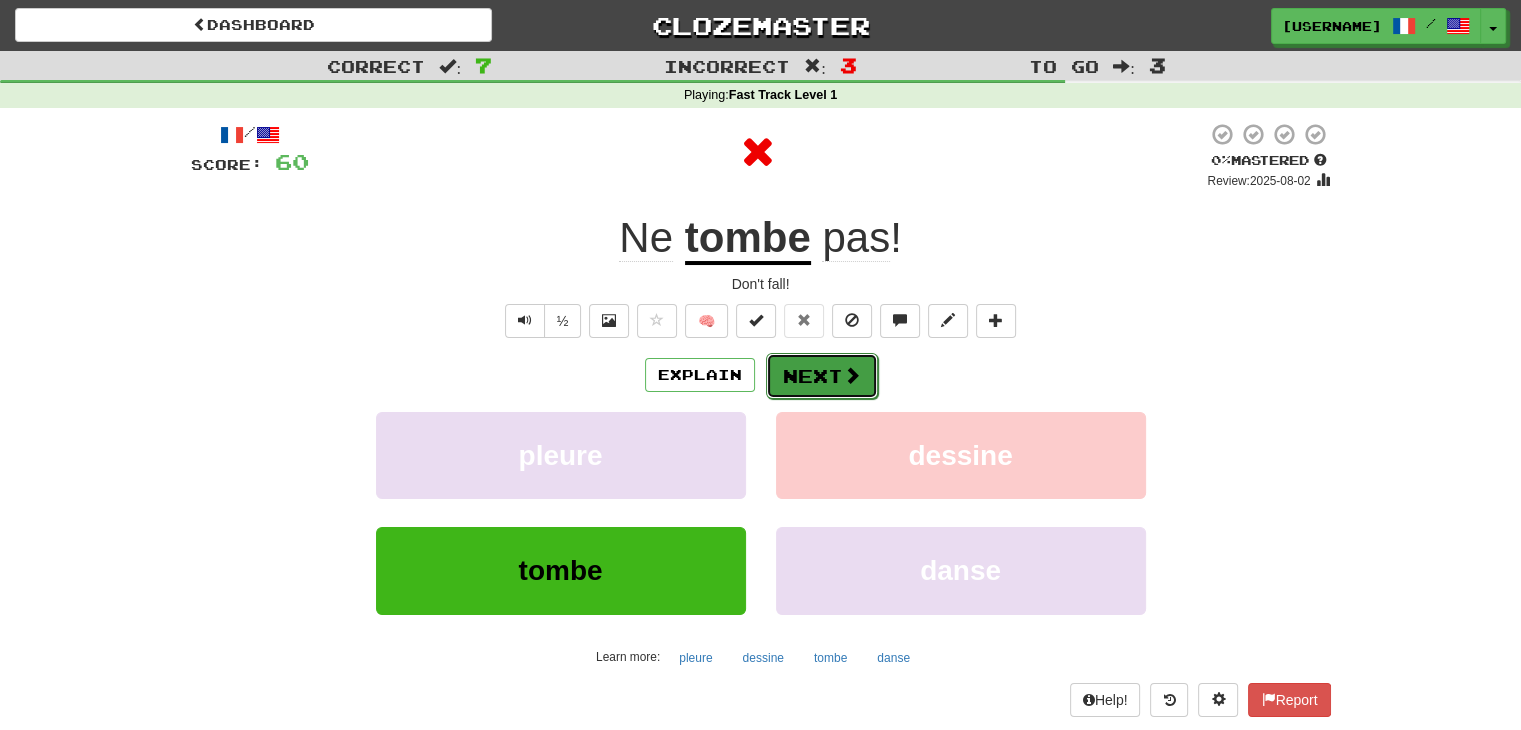 click on "Next" at bounding box center [822, 376] 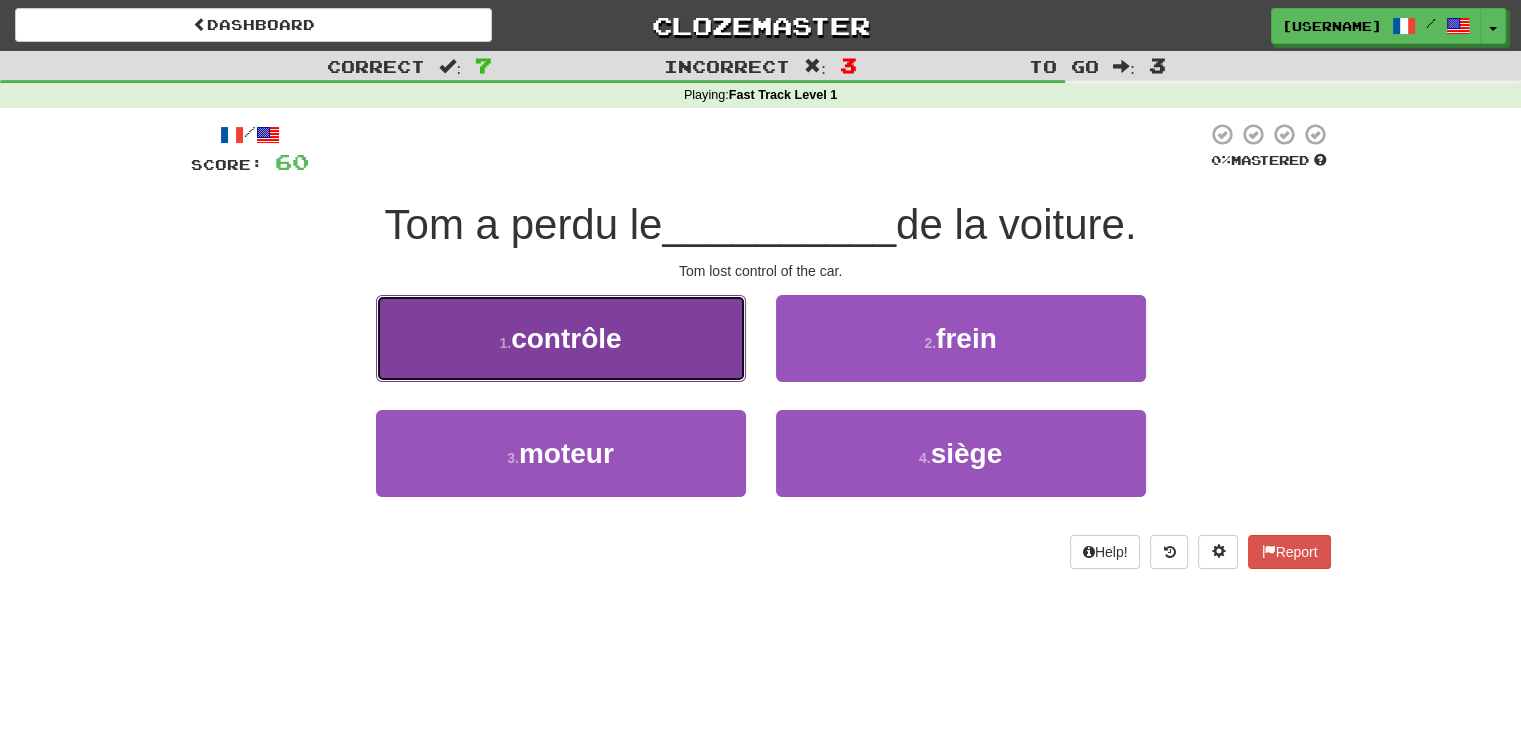 click on "contrôle" at bounding box center [566, 338] 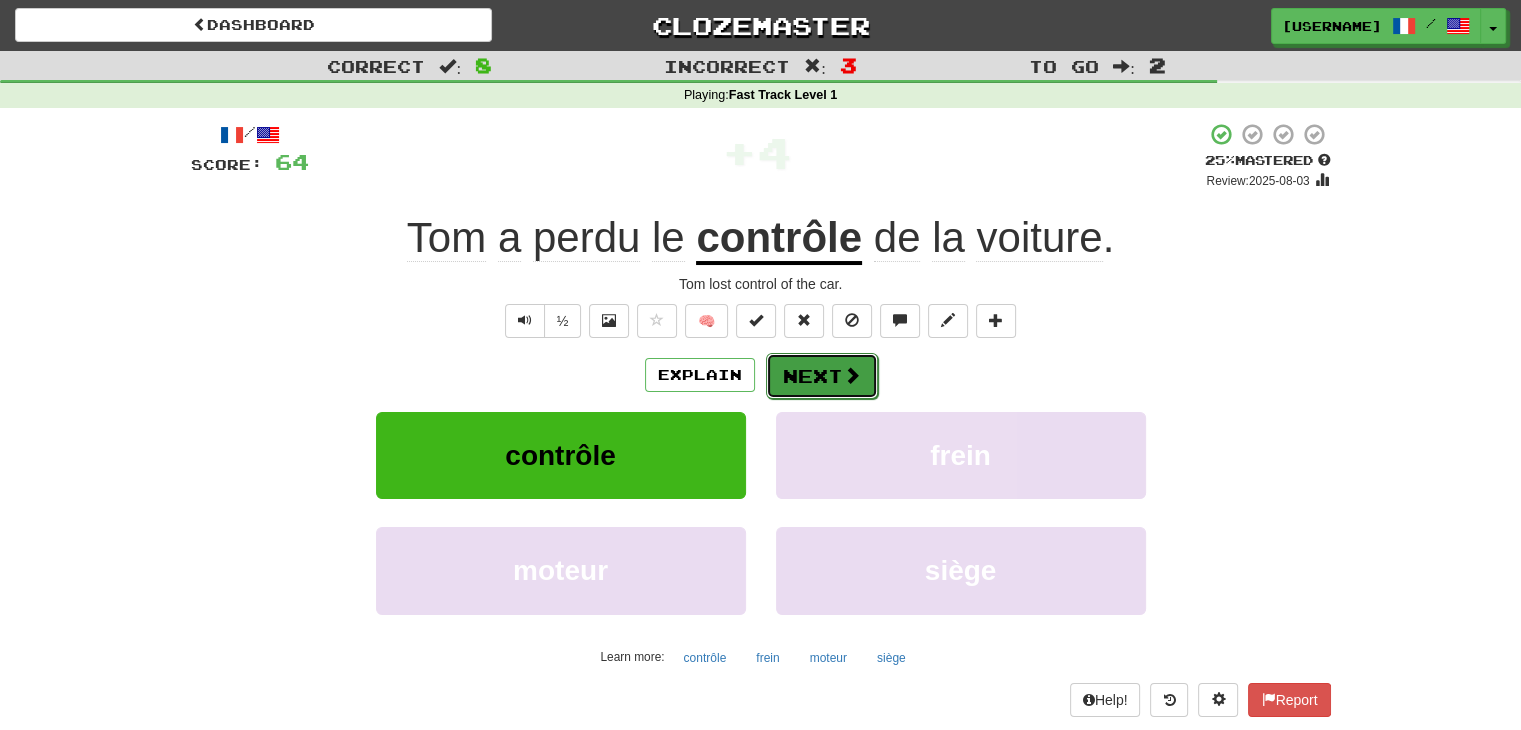 click on "Next" at bounding box center [822, 376] 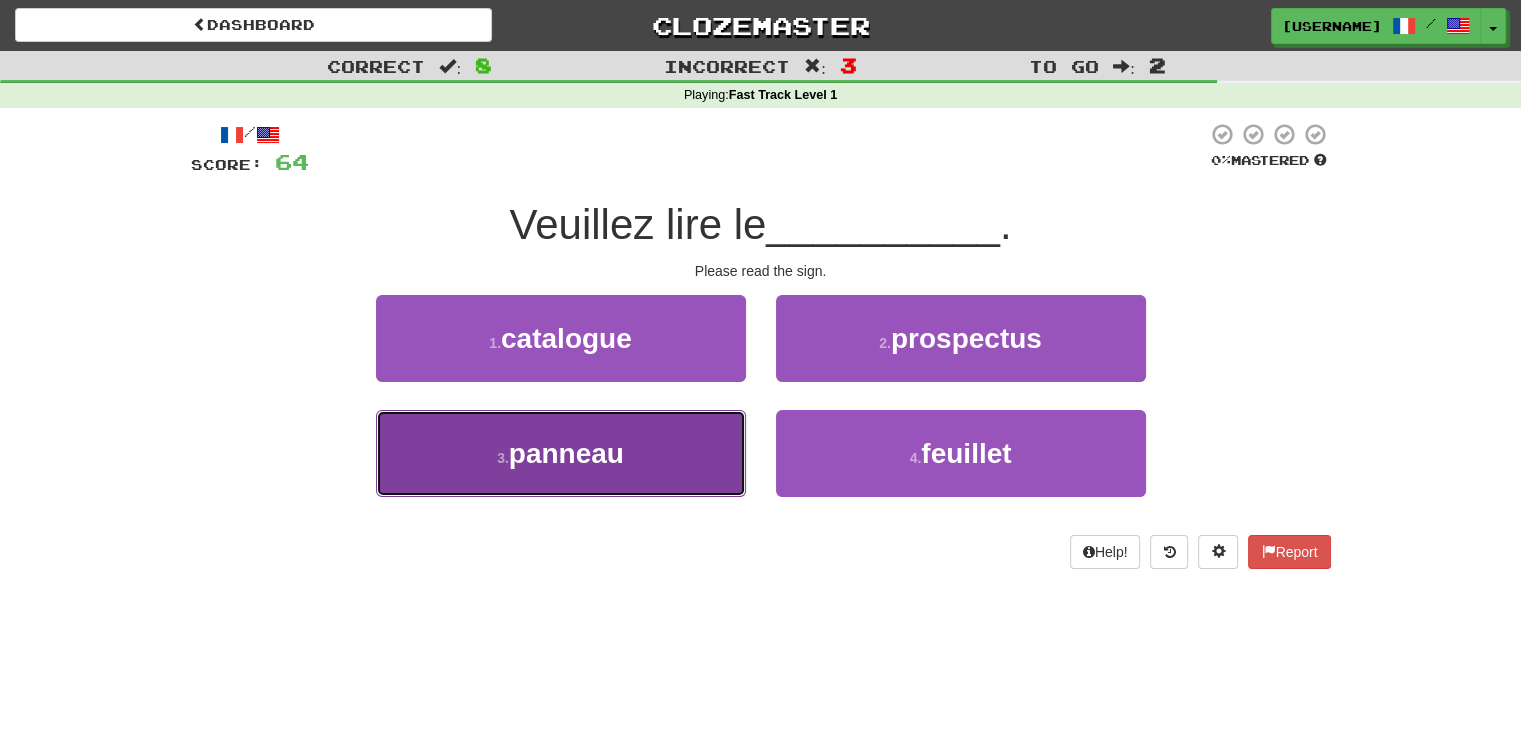 click on "3 .  panneau" at bounding box center (561, 453) 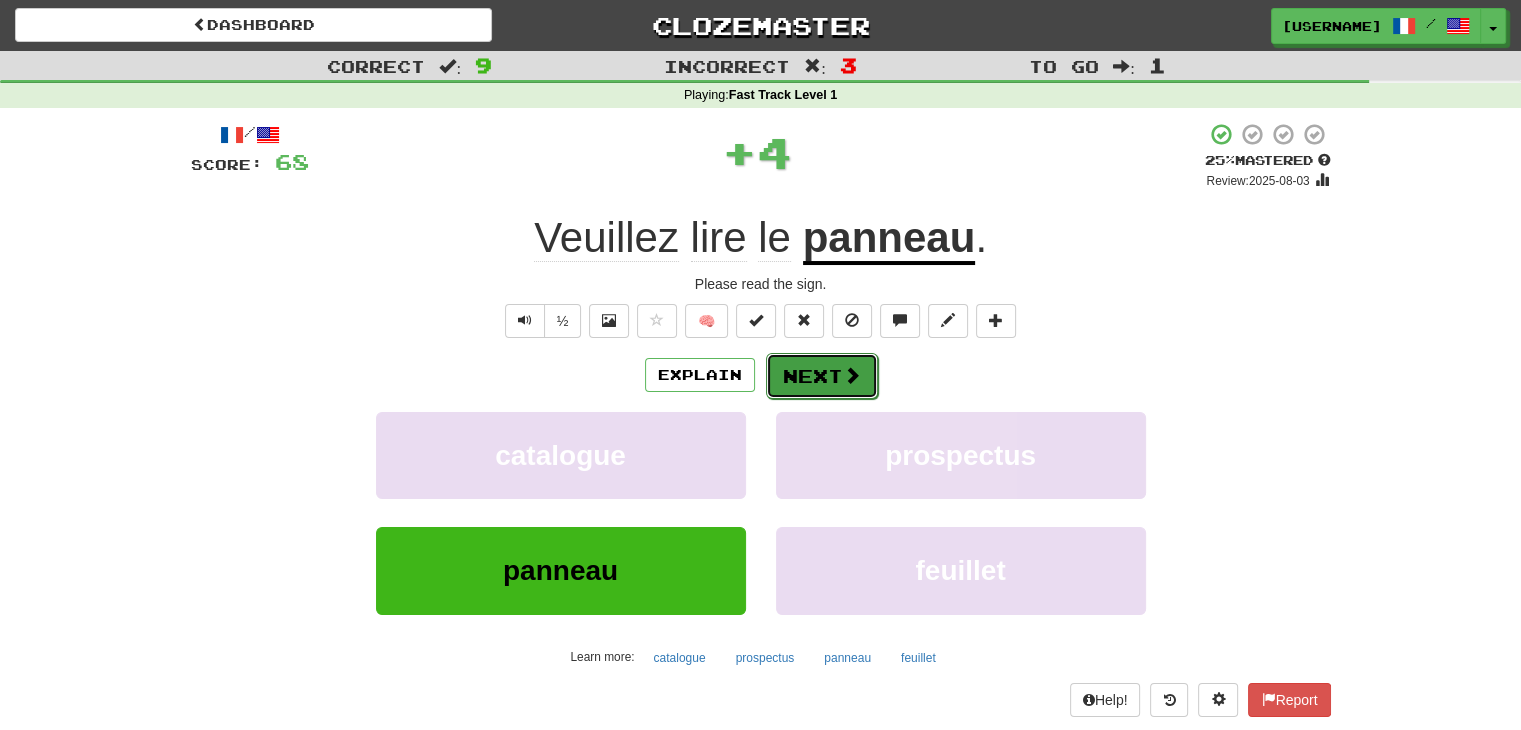 click on "Next" at bounding box center (822, 376) 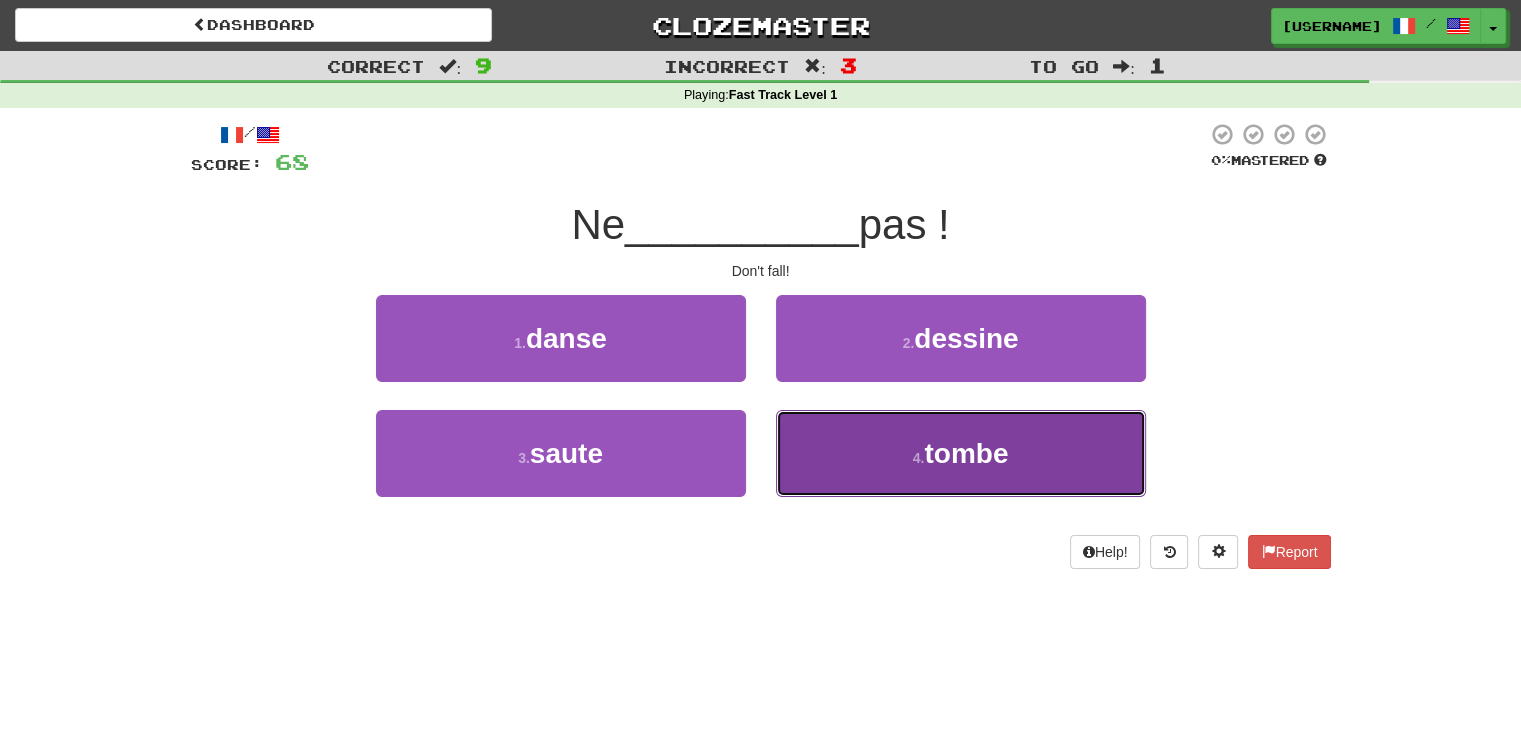 click on "4 .  tombe" at bounding box center [961, 453] 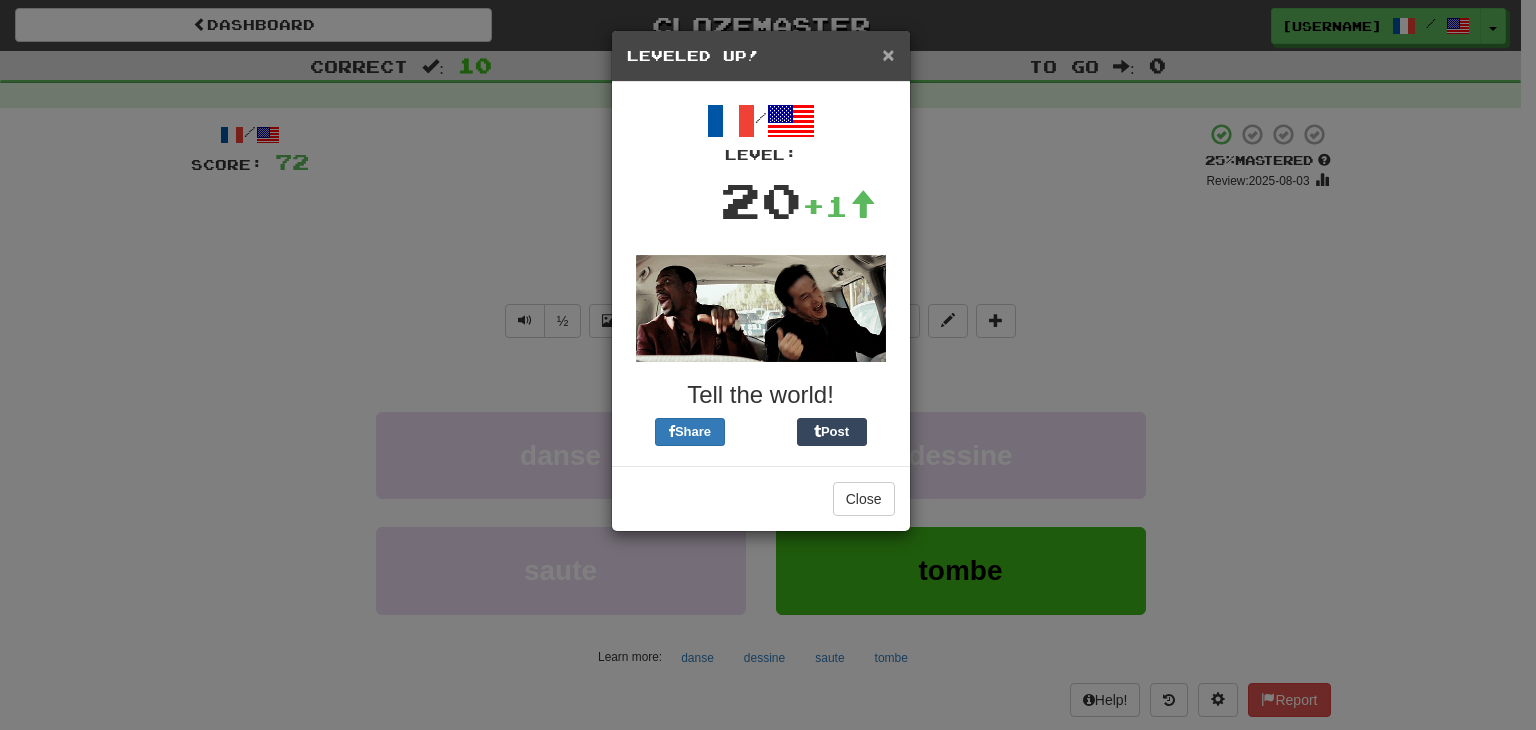 click on "×" at bounding box center (888, 54) 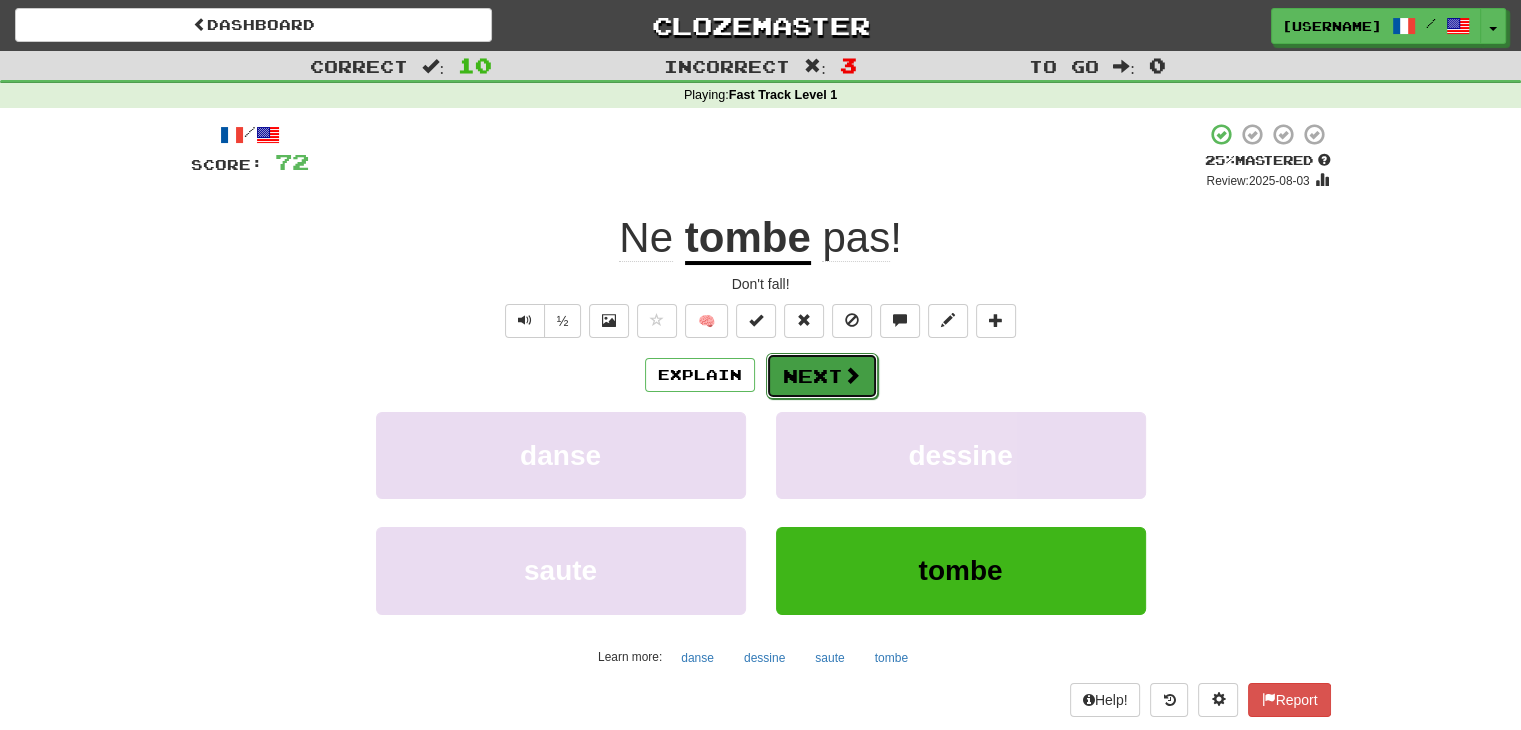 click on "Next" at bounding box center [822, 376] 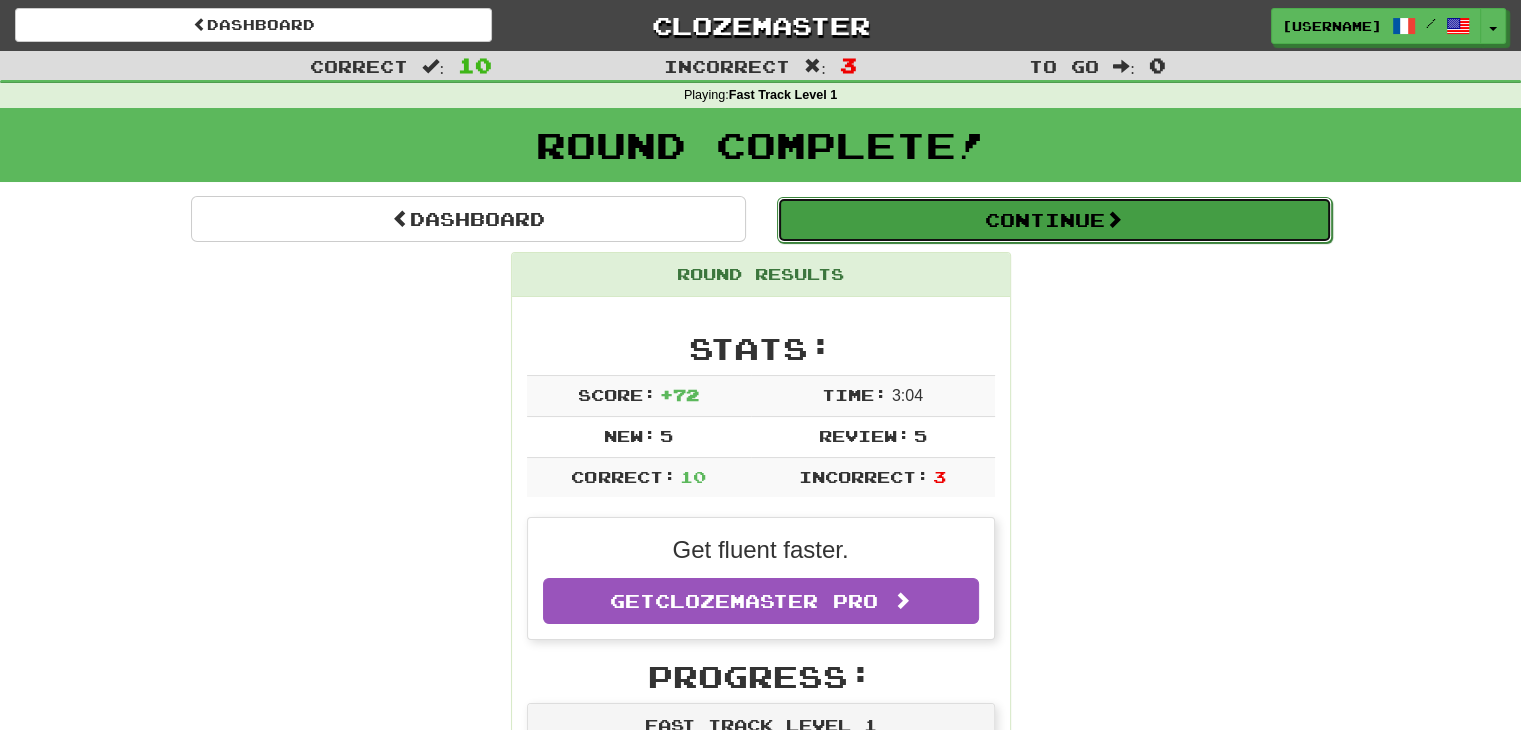 click on "Continue" at bounding box center (1054, 220) 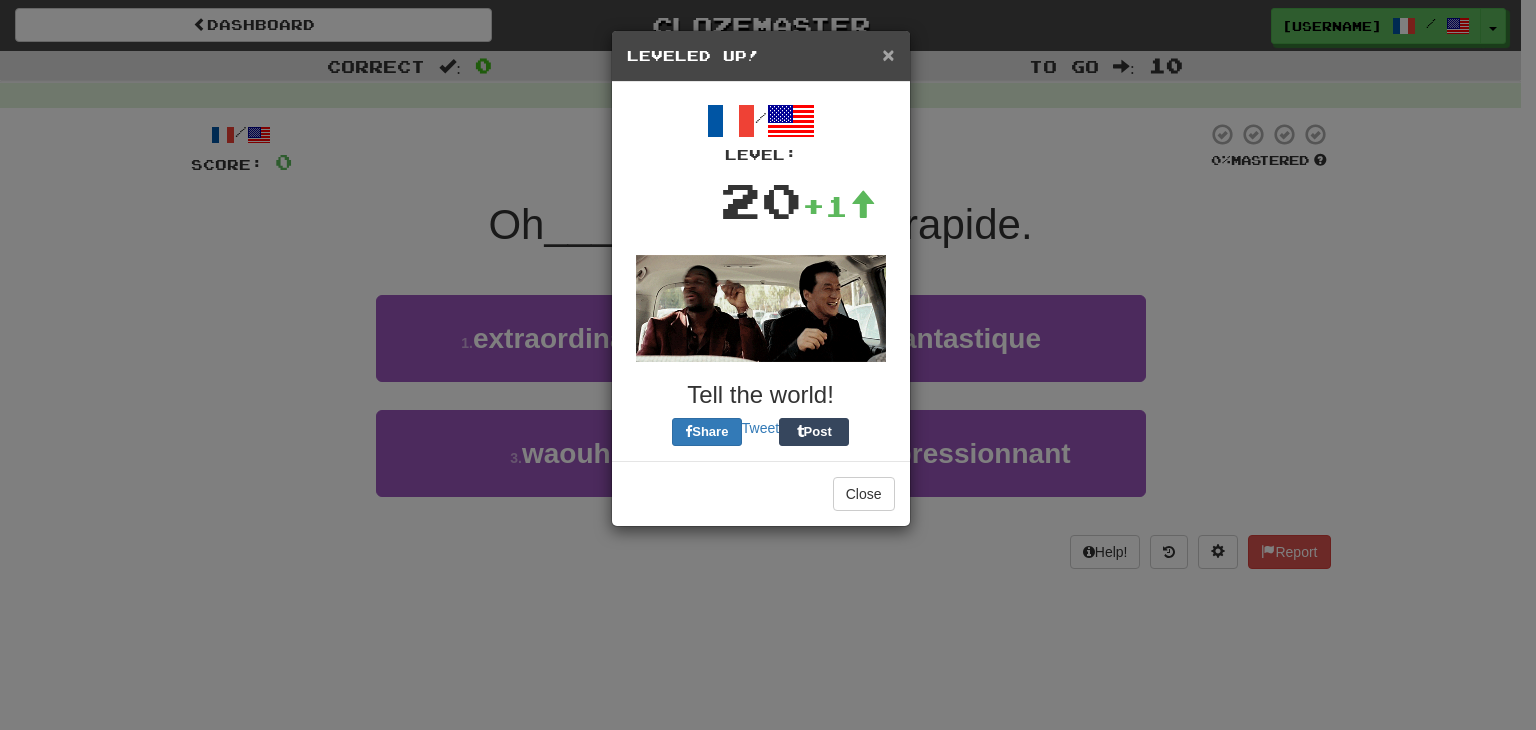 click on "×" at bounding box center (888, 54) 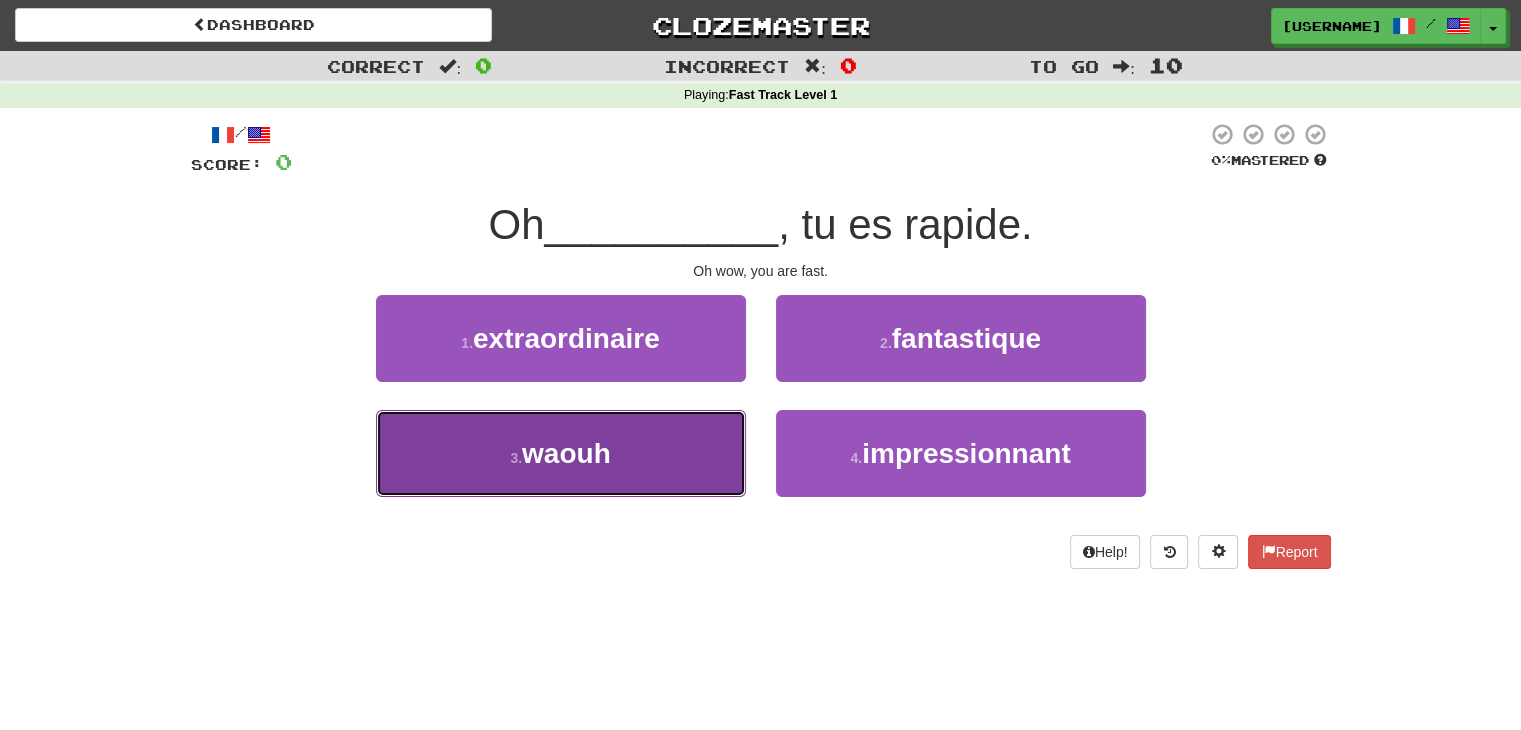 click on "3 .  waouh" at bounding box center [561, 453] 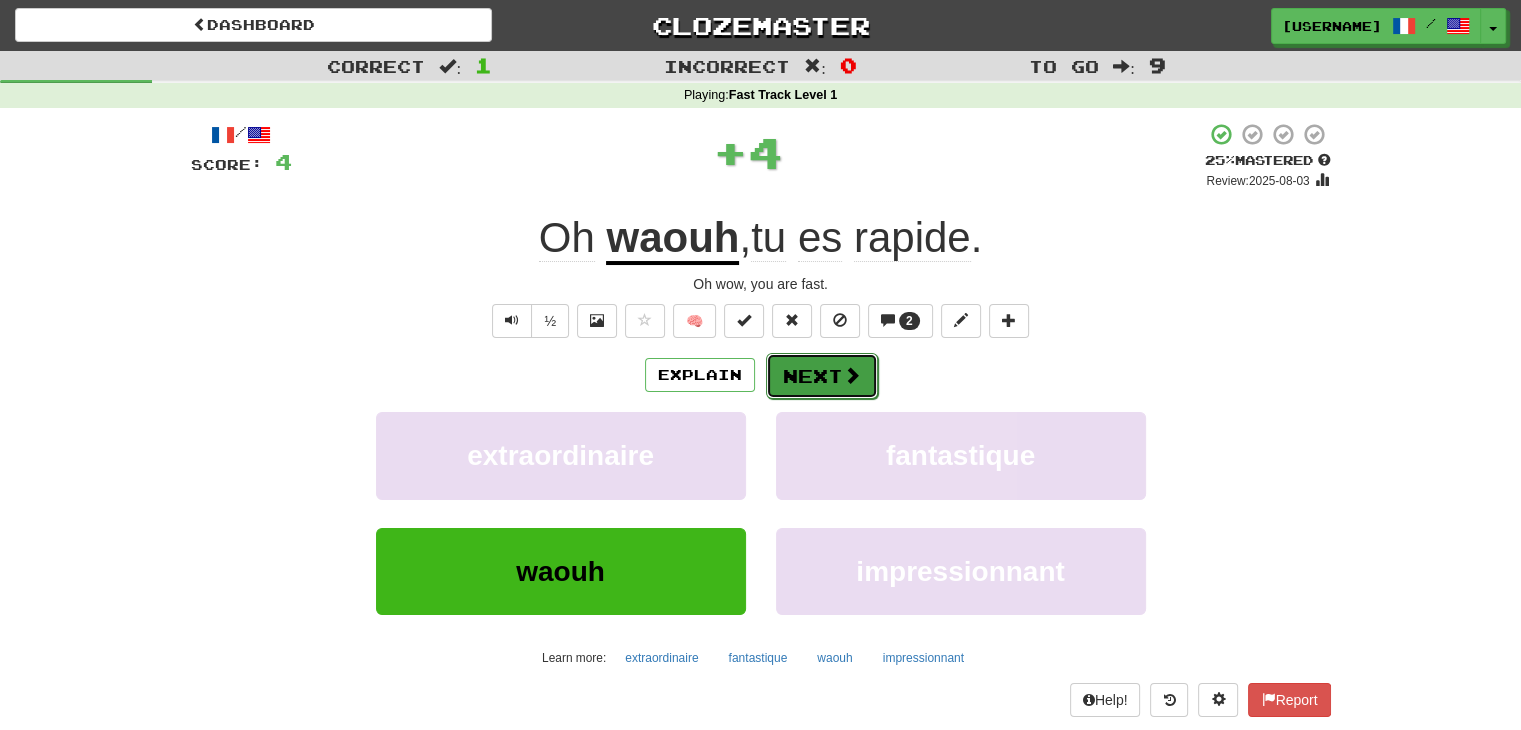 click on "Next" at bounding box center [822, 376] 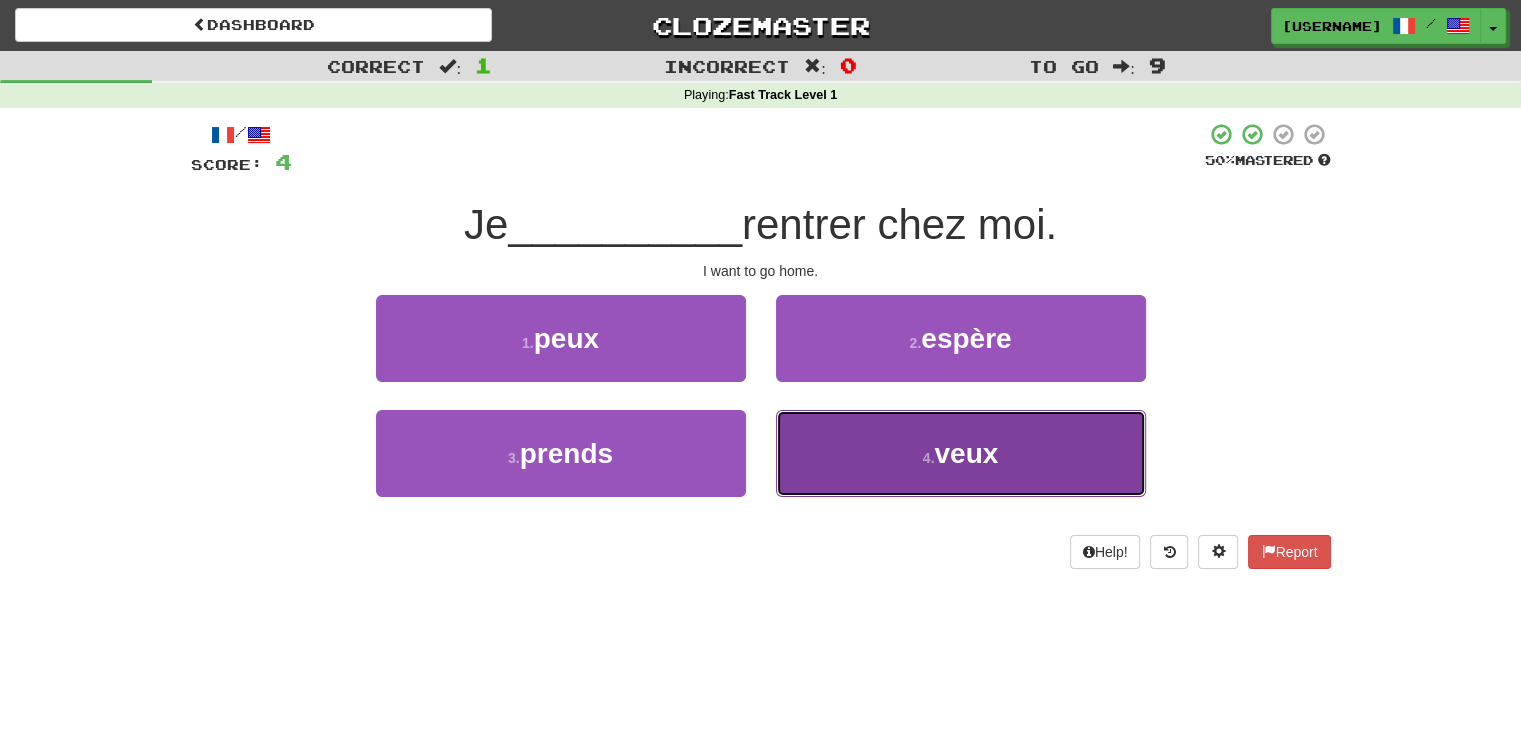 click on "4 .  veux" at bounding box center [961, 453] 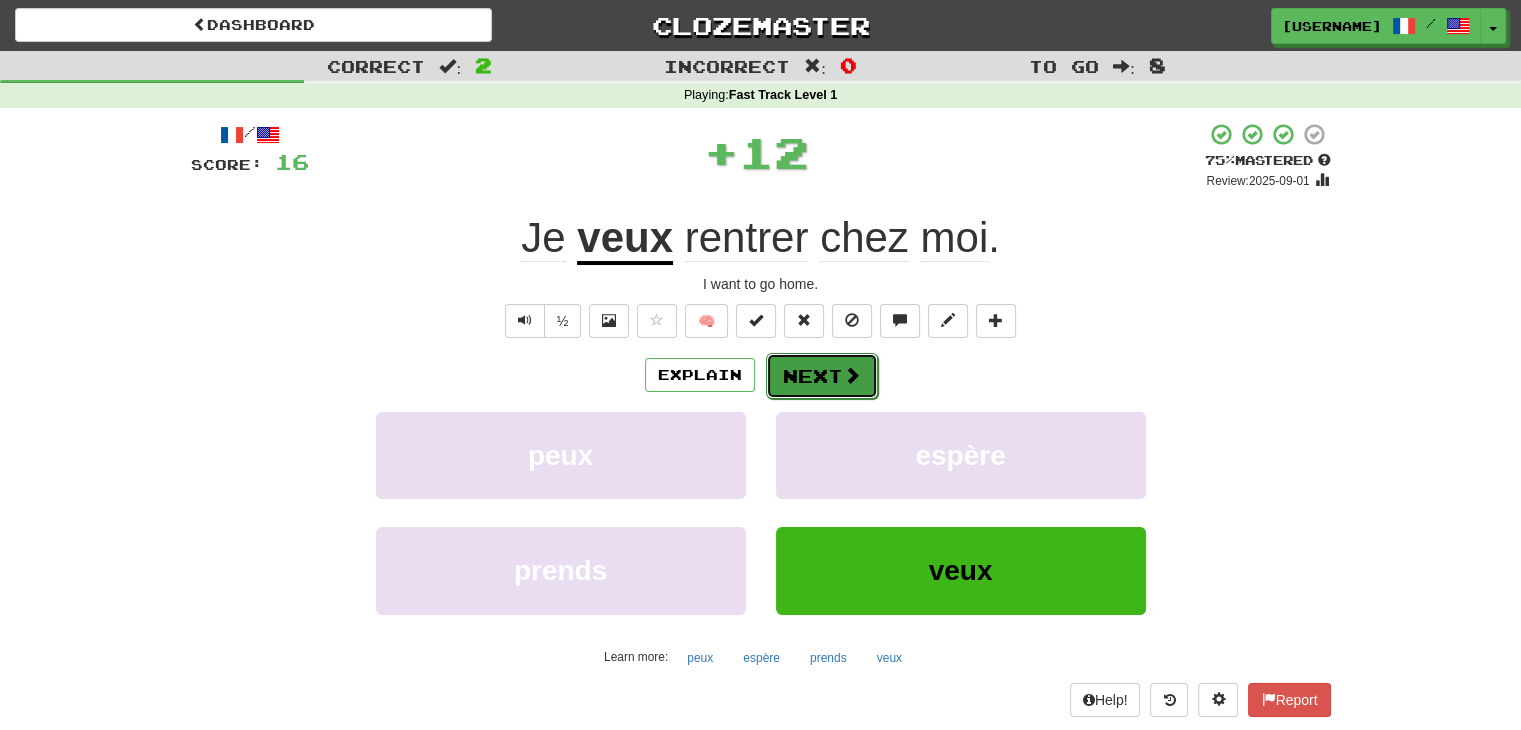 click at bounding box center (852, 375) 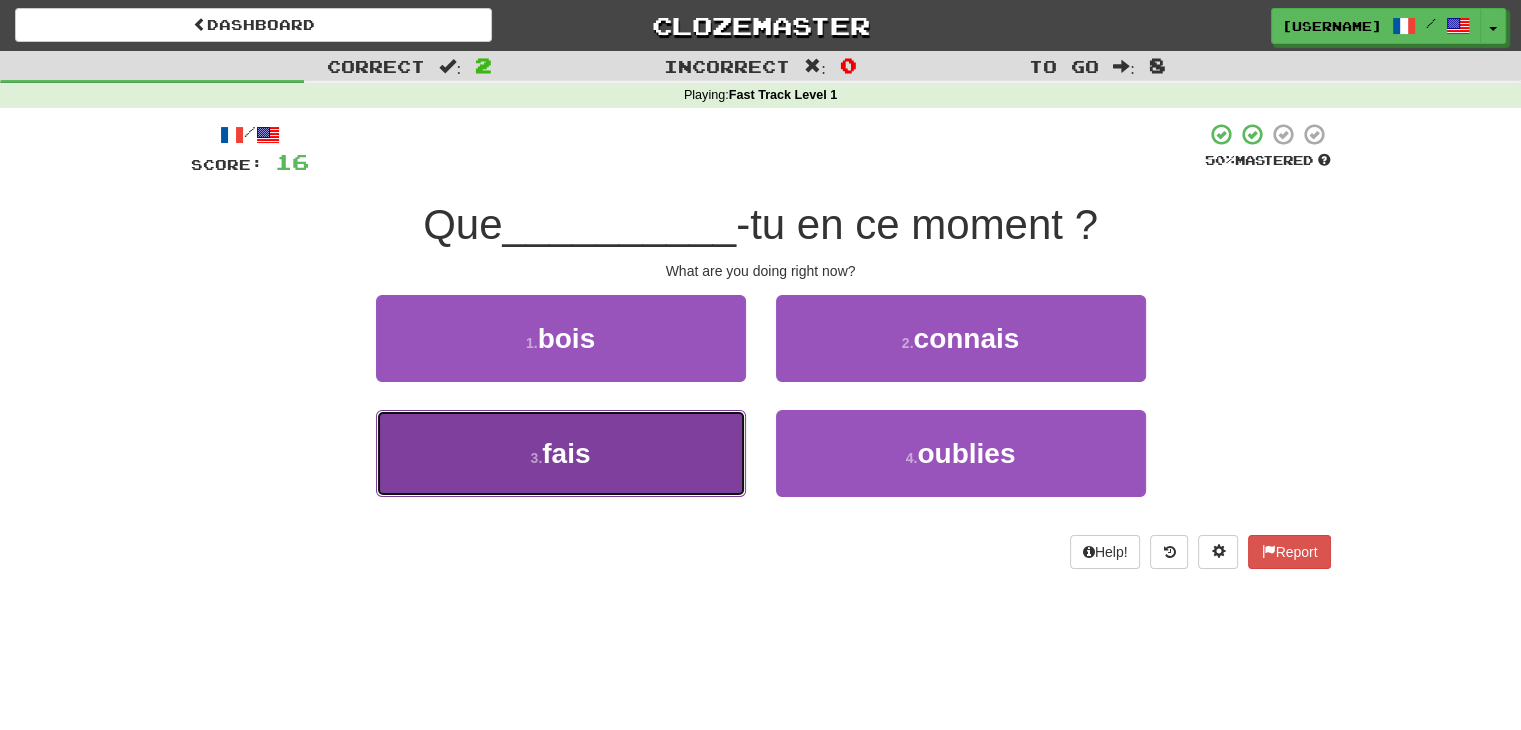 click on "3 .  fais" at bounding box center (561, 453) 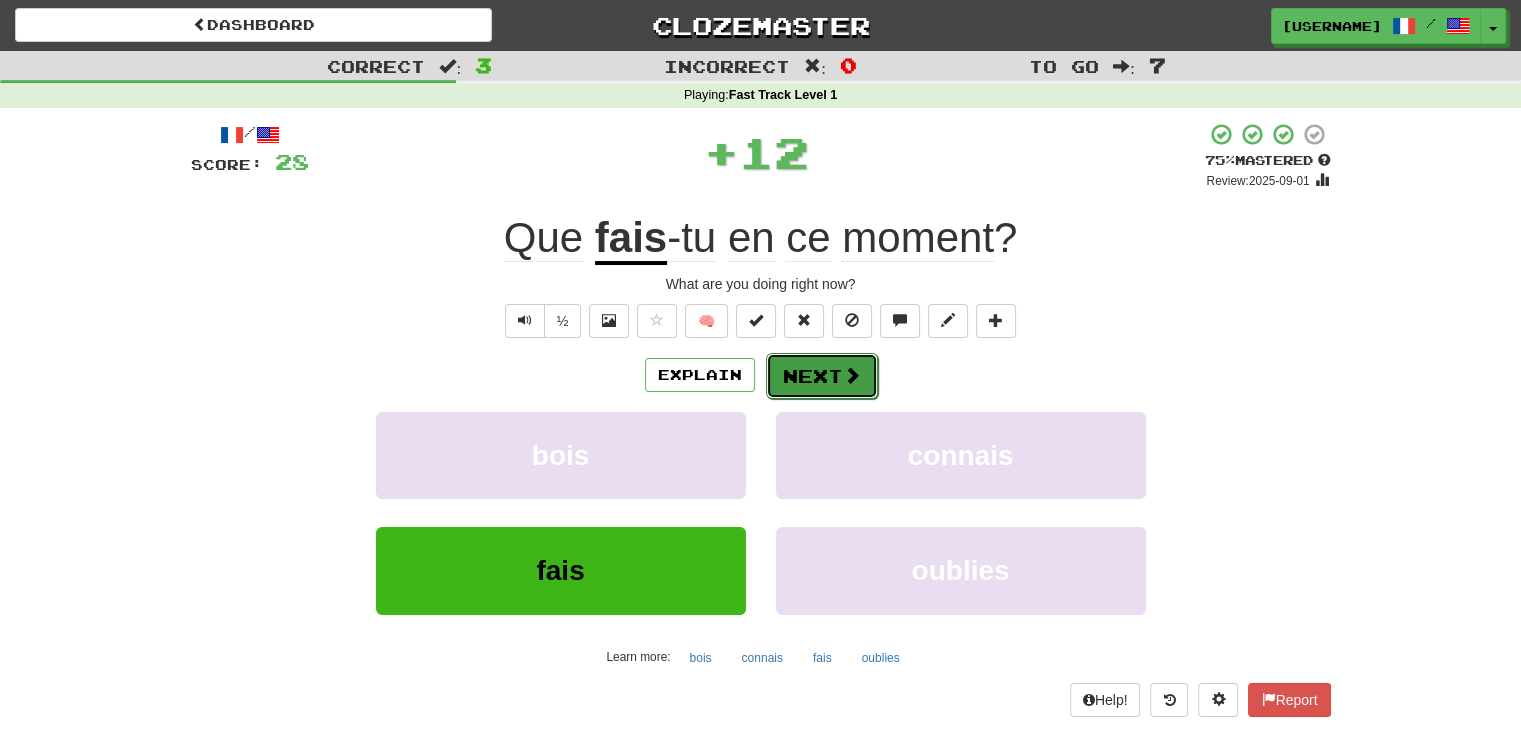 click on "Next" at bounding box center [822, 376] 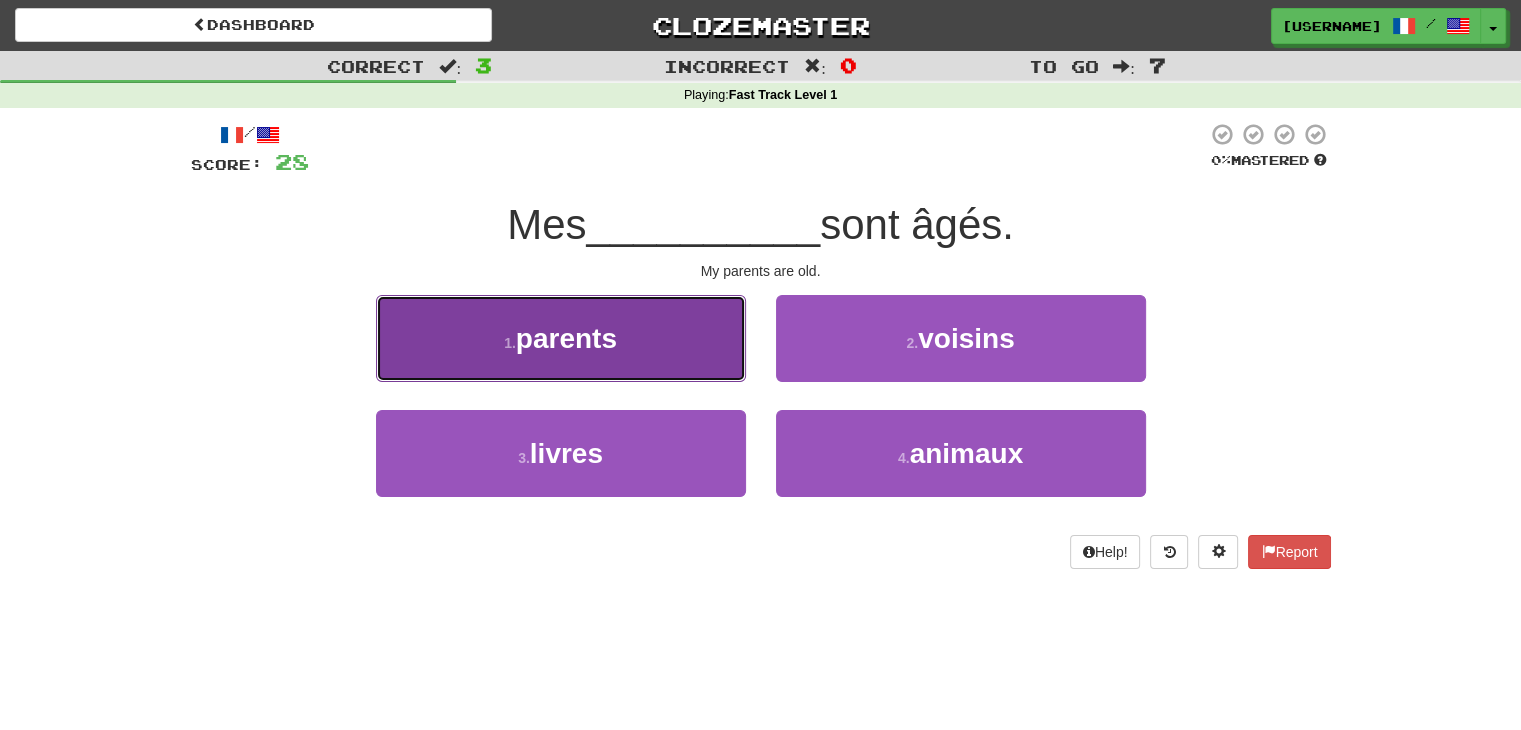 click on "1 .  parents" at bounding box center [561, 338] 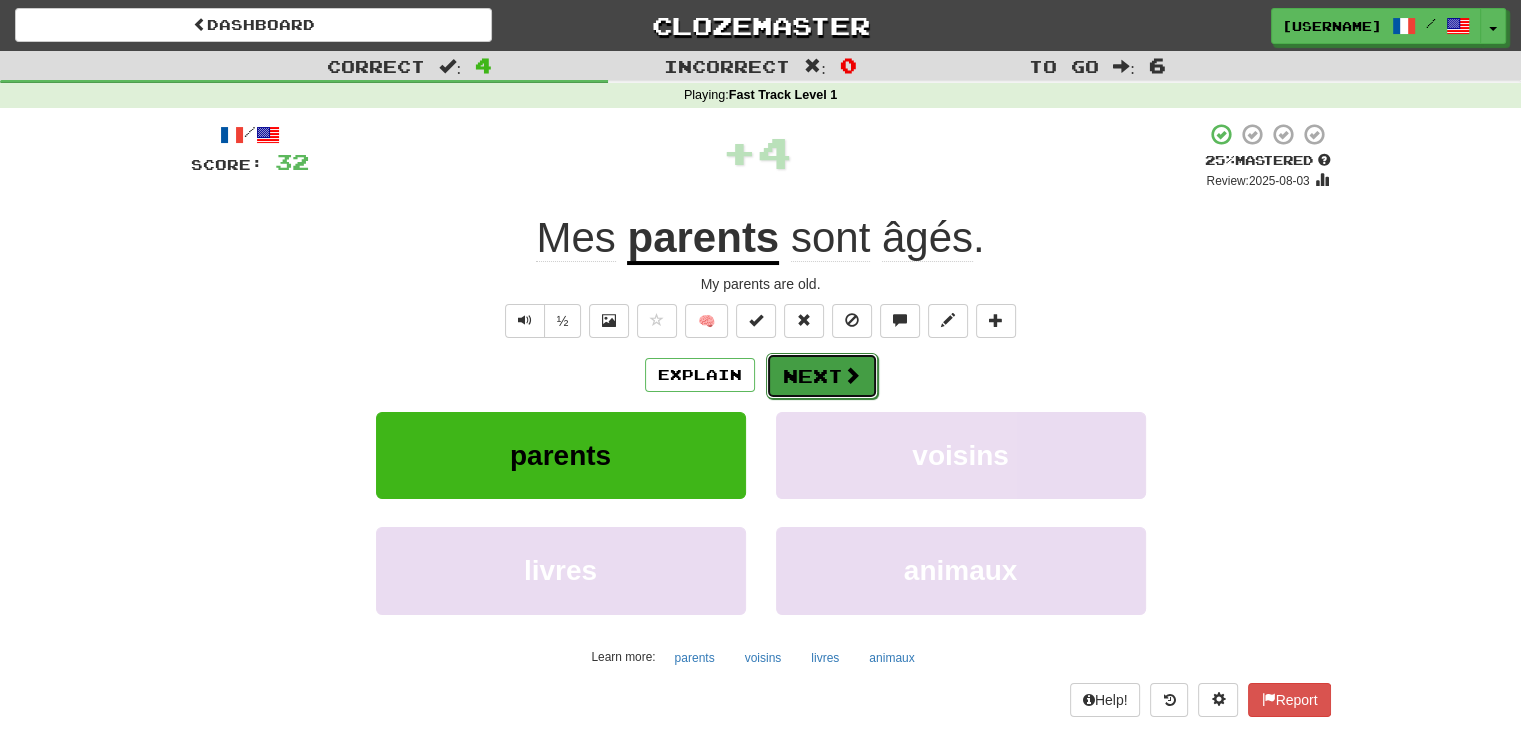 click on "Next" at bounding box center [822, 376] 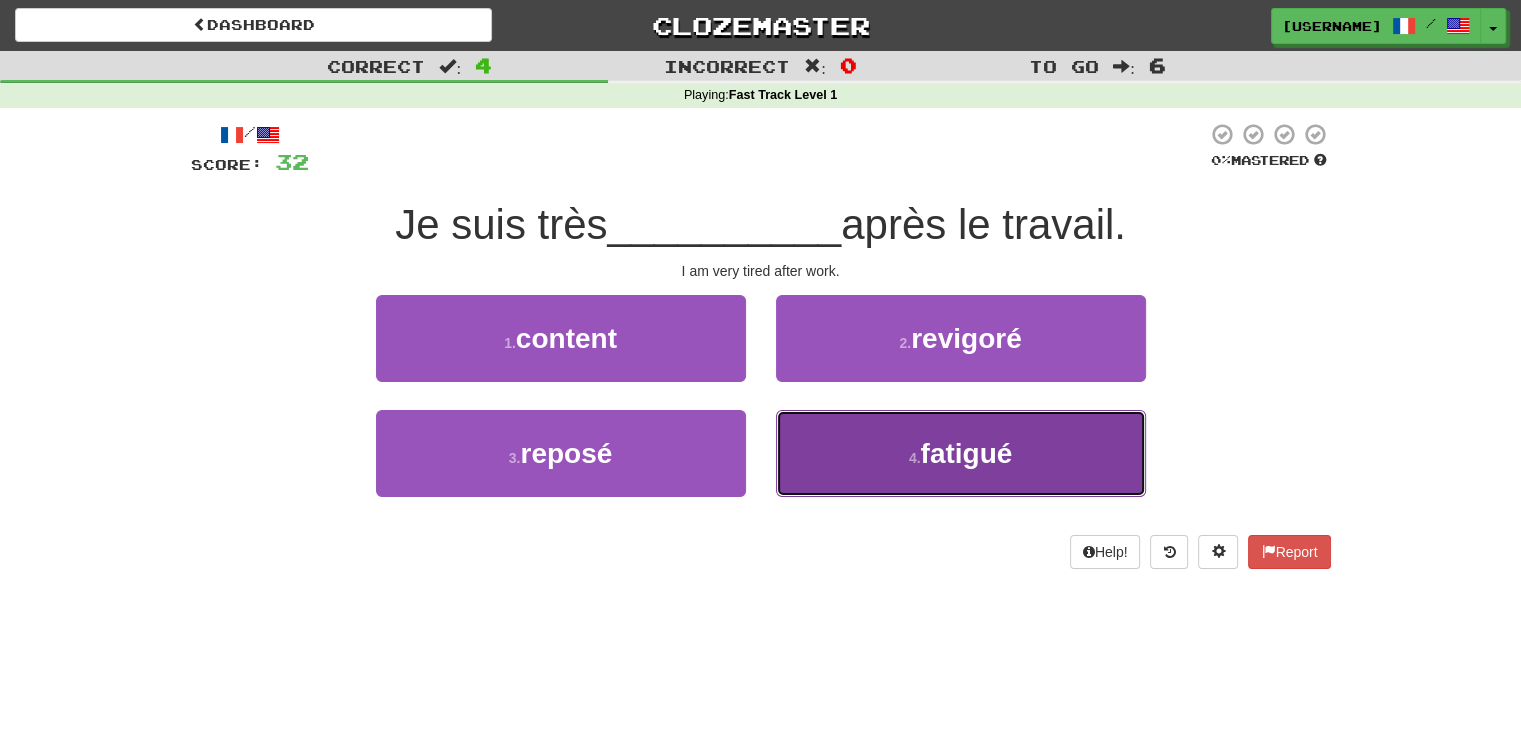 click on "4 .  fatigué" at bounding box center [961, 453] 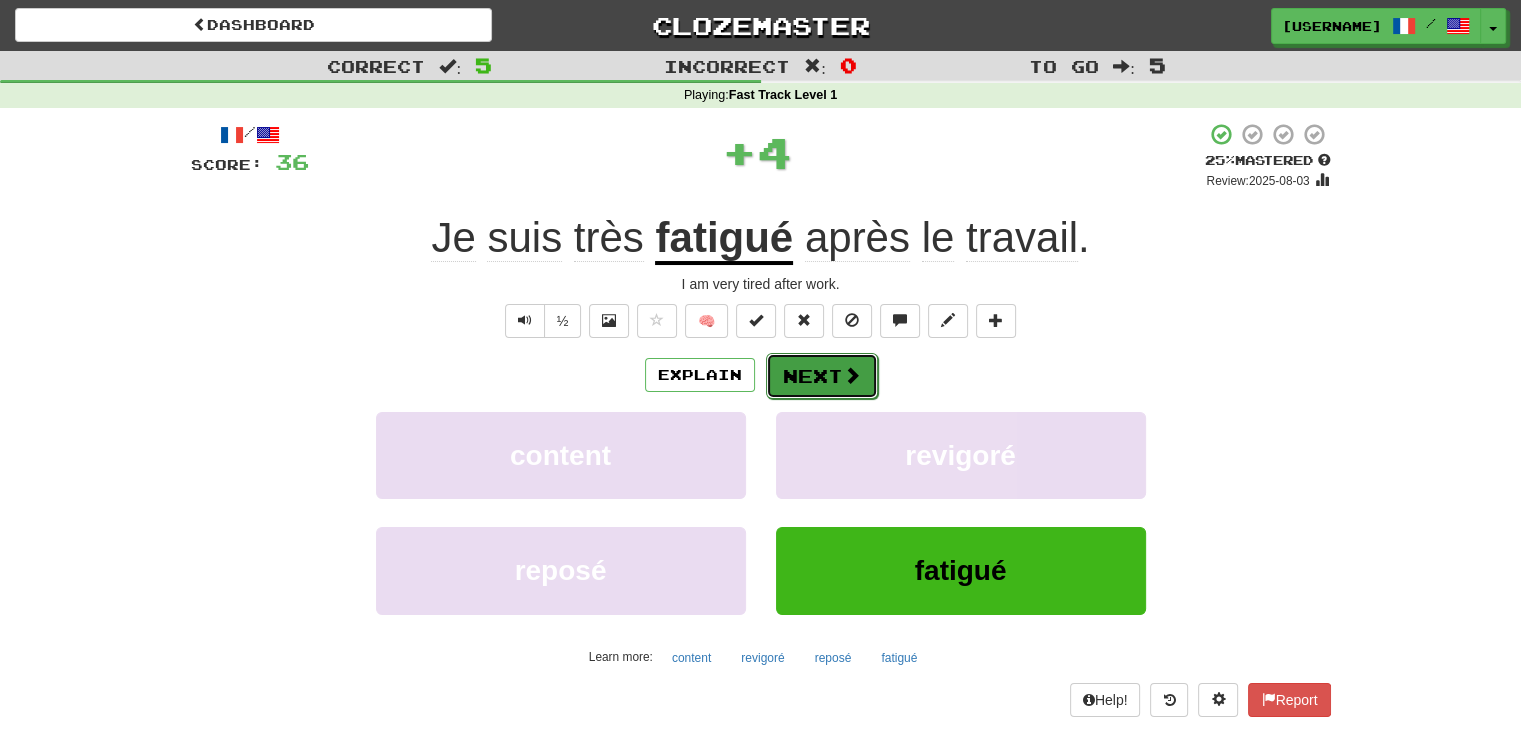 click on "Next" at bounding box center (822, 376) 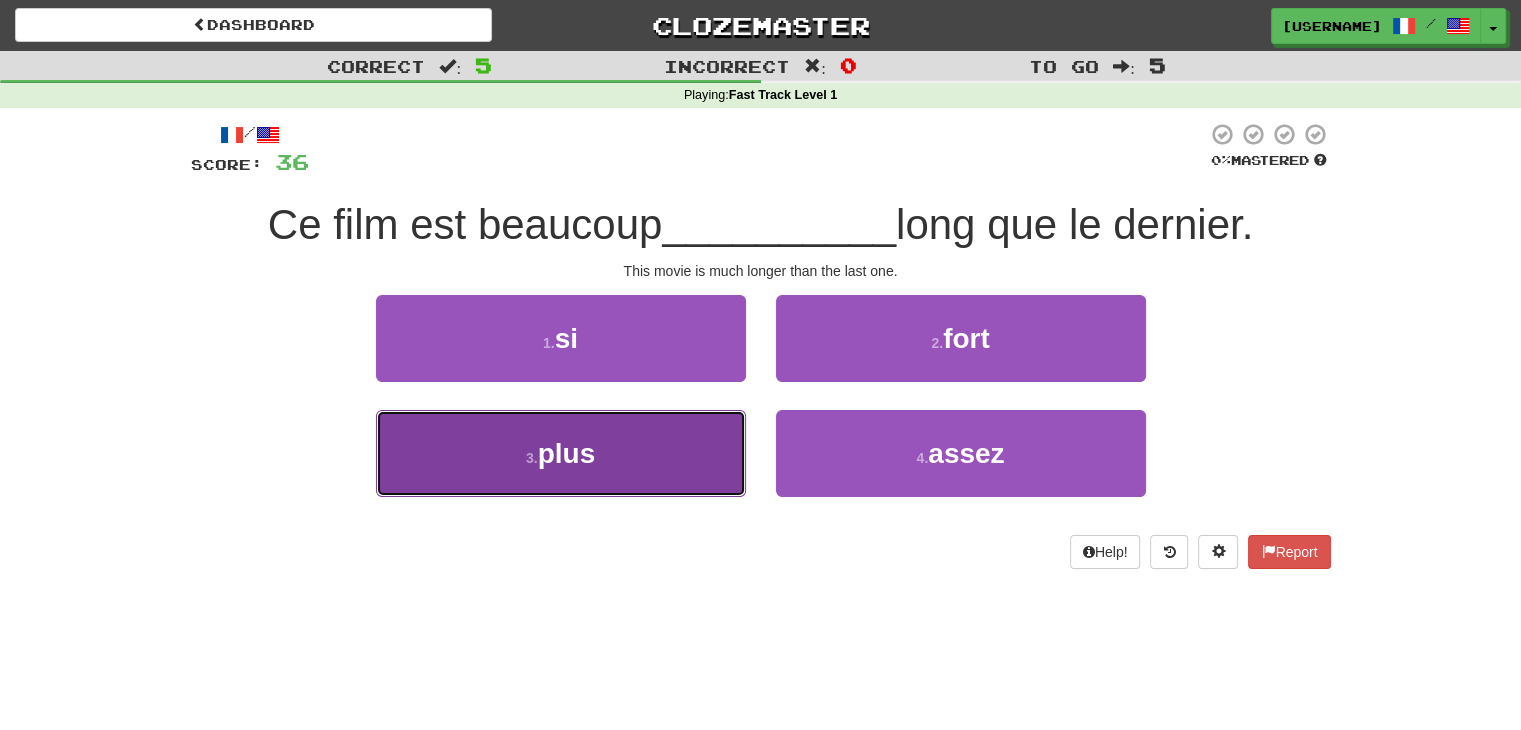 click on "3 .  plus" at bounding box center (561, 453) 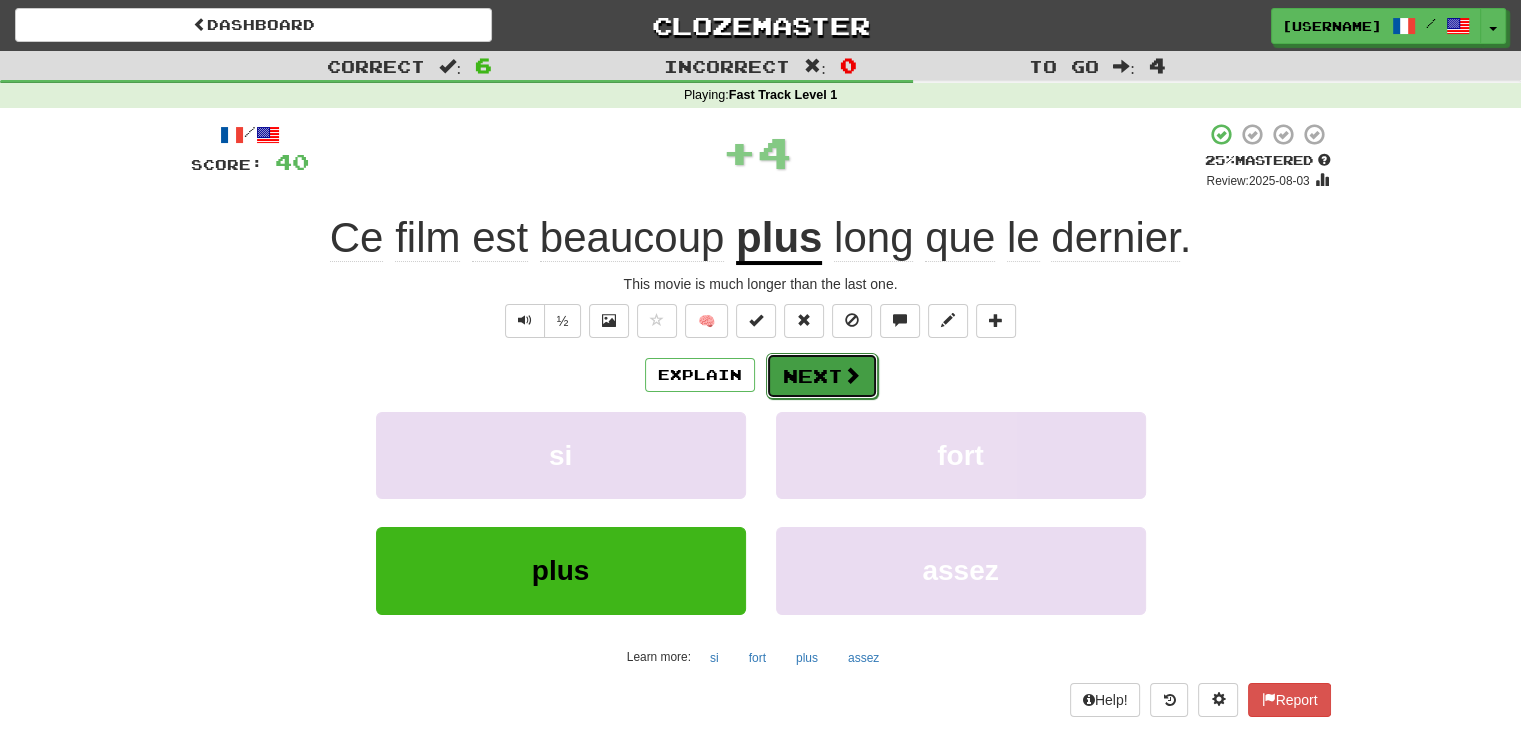 click on "Next" at bounding box center [822, 376] 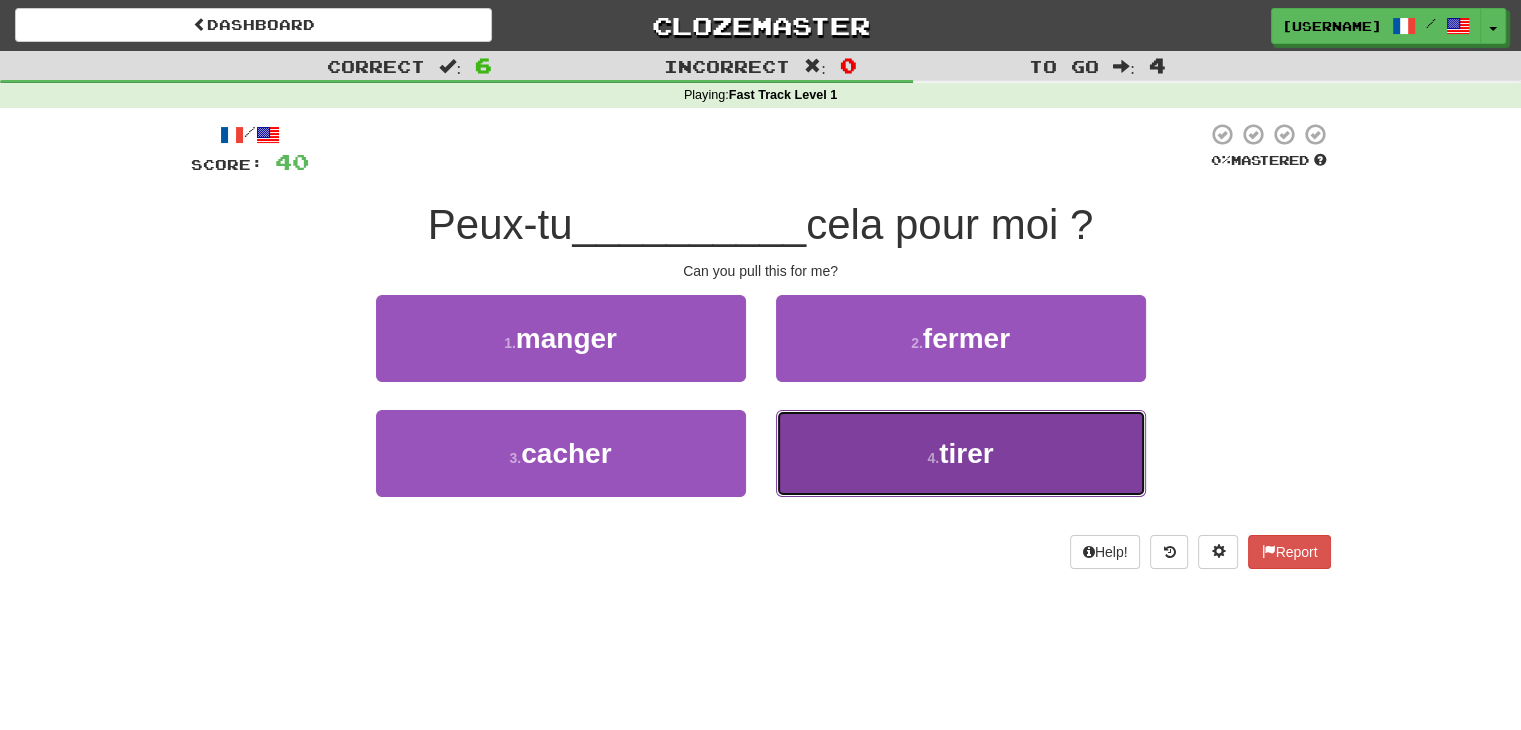 click on "4 .  tirer" at bounding box center (961, 453) 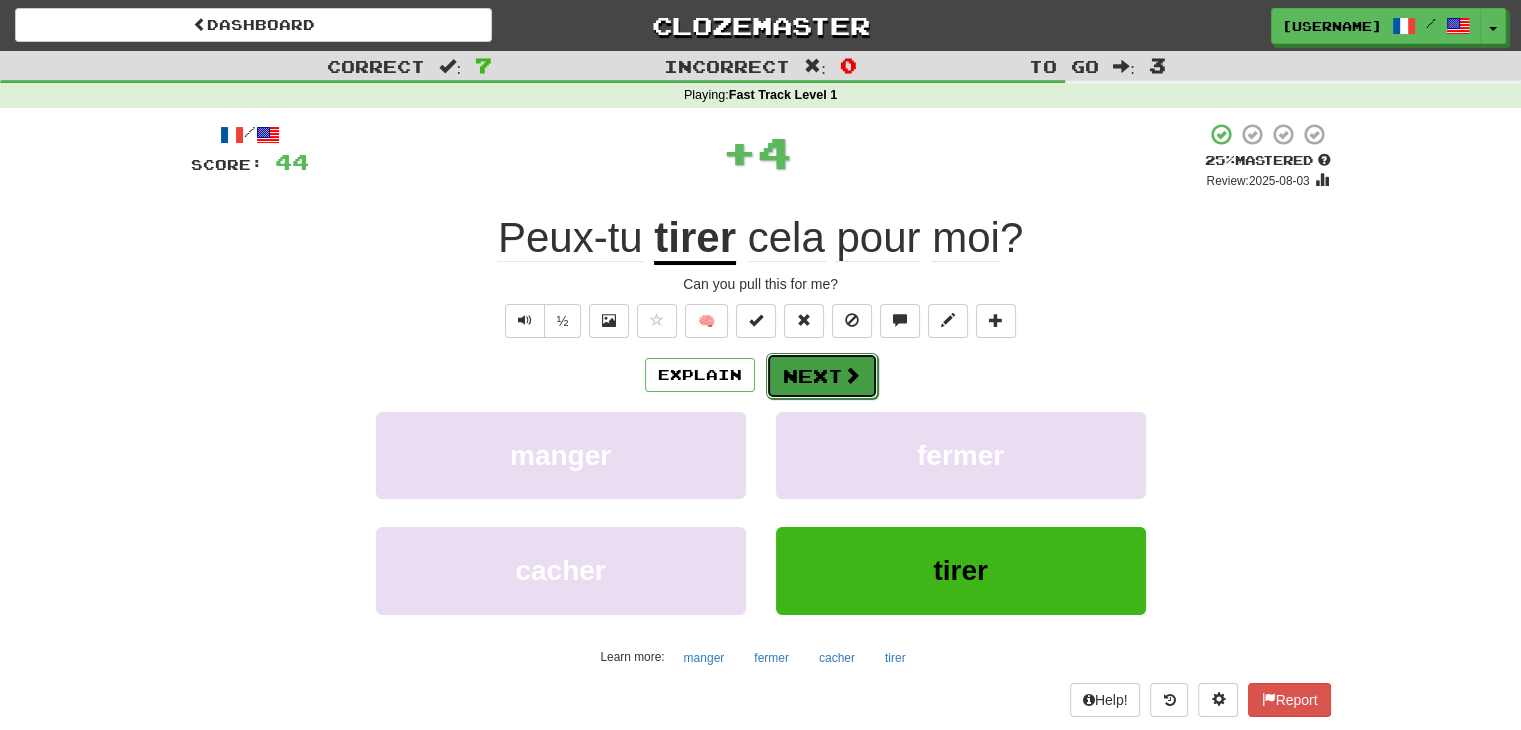 click on "Next" at bounding box center (822, 376) 